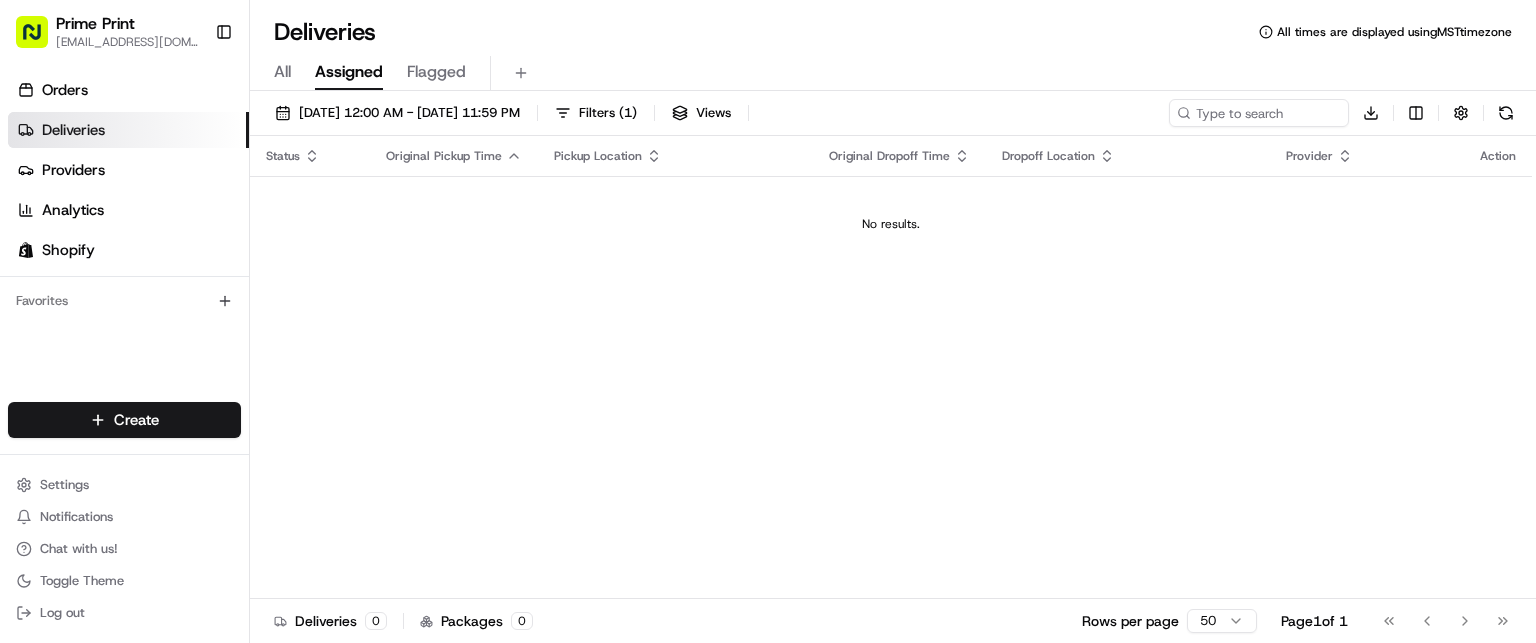 scroll, scrollTop: 0, scrollLeft: 0, axis: both 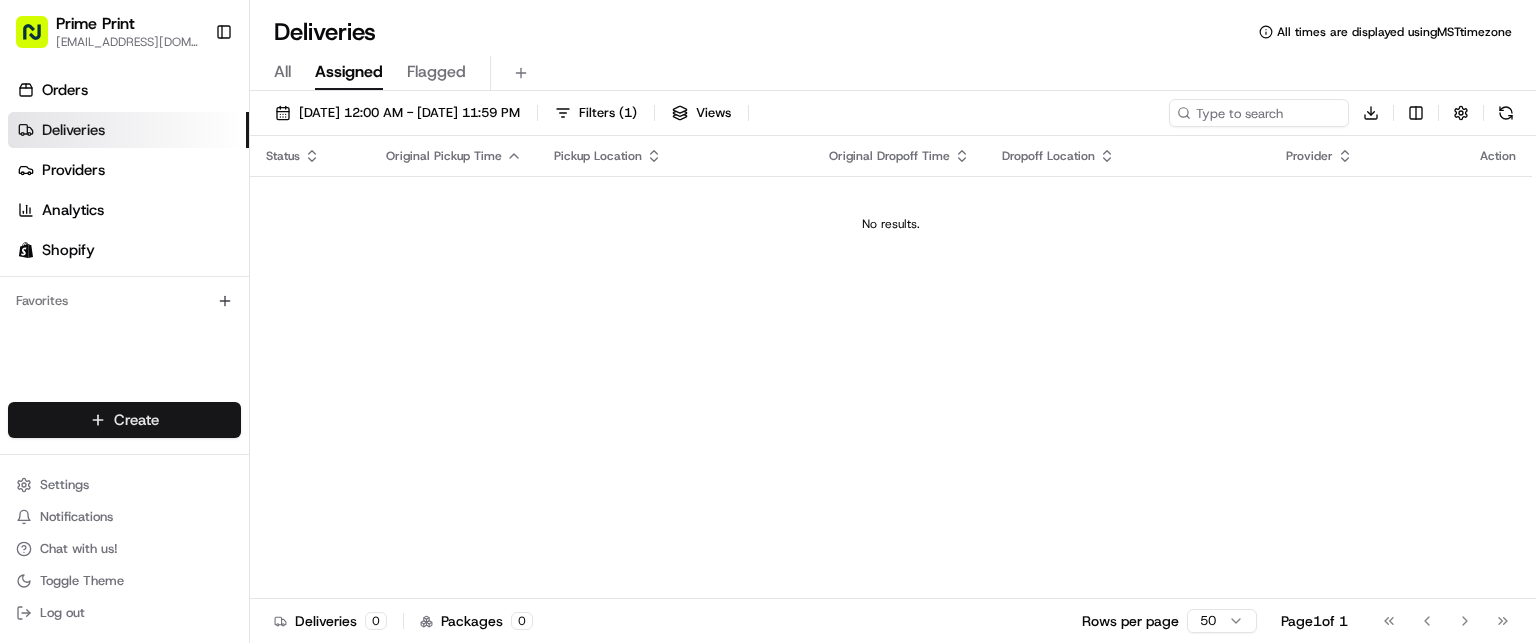 click on "Prime Print [EMAIL_ADDRESS][DOMAIN_NAME] Toggle Sidebar Orders Deliveries Providers Analytics Shopify Favorites Main Menu Members & Organization Organization Users Roles Preferences Customization Tracking Orchestration Automations Dispatch Strategy Locations Pickup Locations Dropoff Locations Billing Billing Refund Requests Integrations Notification Triggers Webhooks API Keys Request Logs Create Settings Notifications Chat with us! Toggle Theme Log out Deliveries All times are displayed using  MST  timezone All Assigned Flagged [DATE] 12:00 AM - [DATE] 11:59 PM Filters ( 1 ) Views Download Status Original Pickup Time Pickup Location Original Dropoff Time Dropoff Location Provider Action No results. Deliveries 0 Packages 0 Rows per page 50 Page  1  of   1 Go to first page Go to previous page Go to next page Go to last page
Create Create" at bounding box center (768, 321) 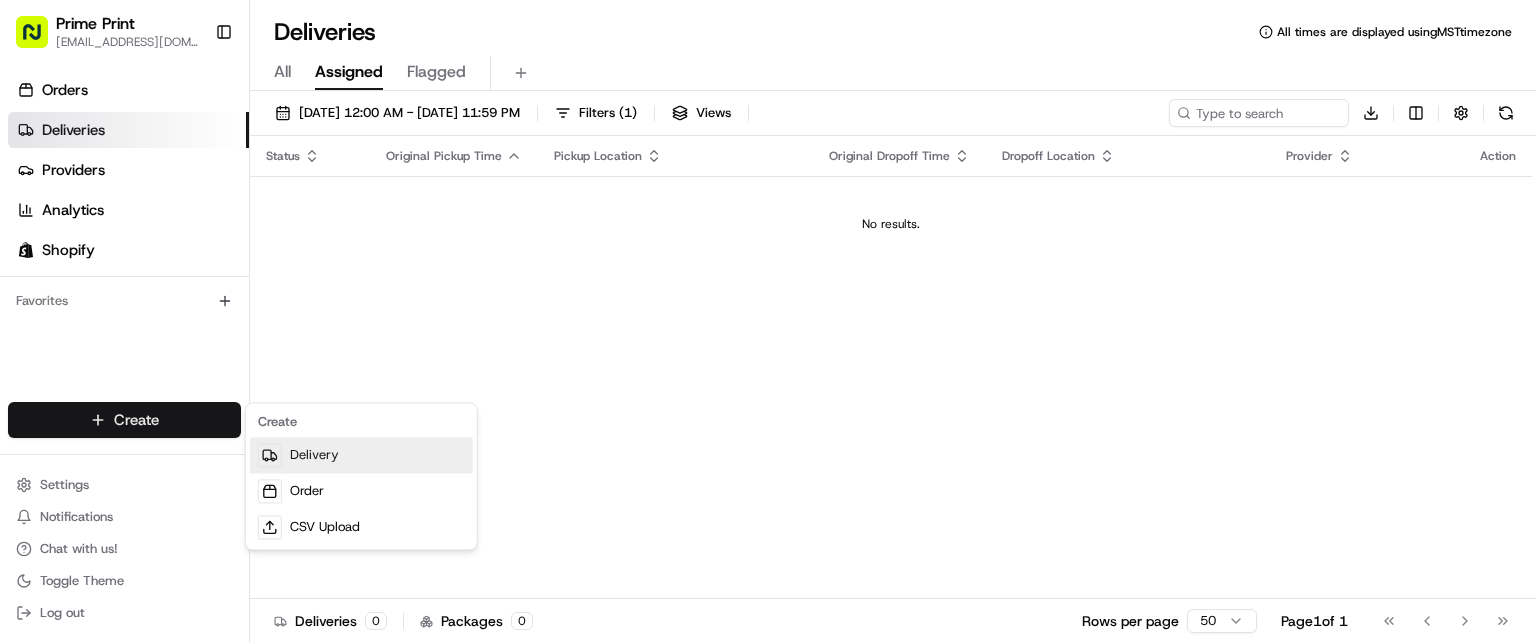 click on "Delivery" at bounding box center [361, 455] 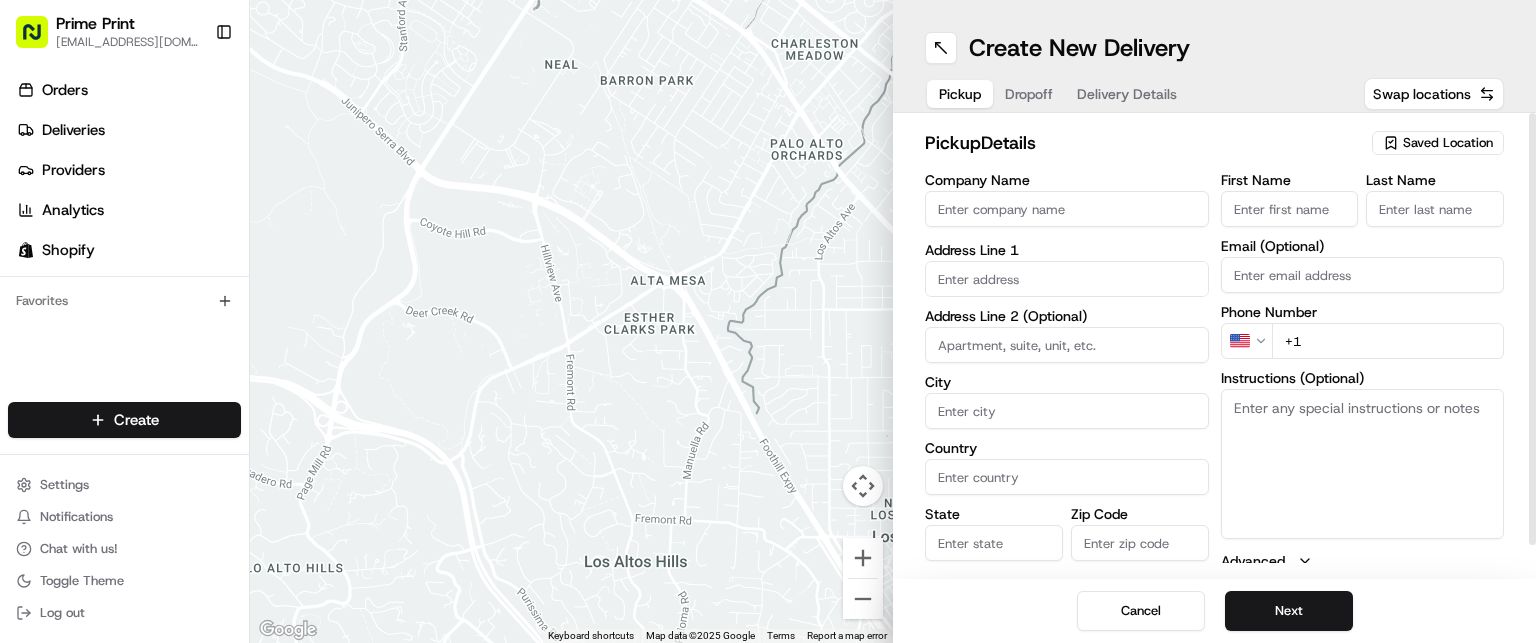 click on "Saved Location" at bounding box center (1448, 143) 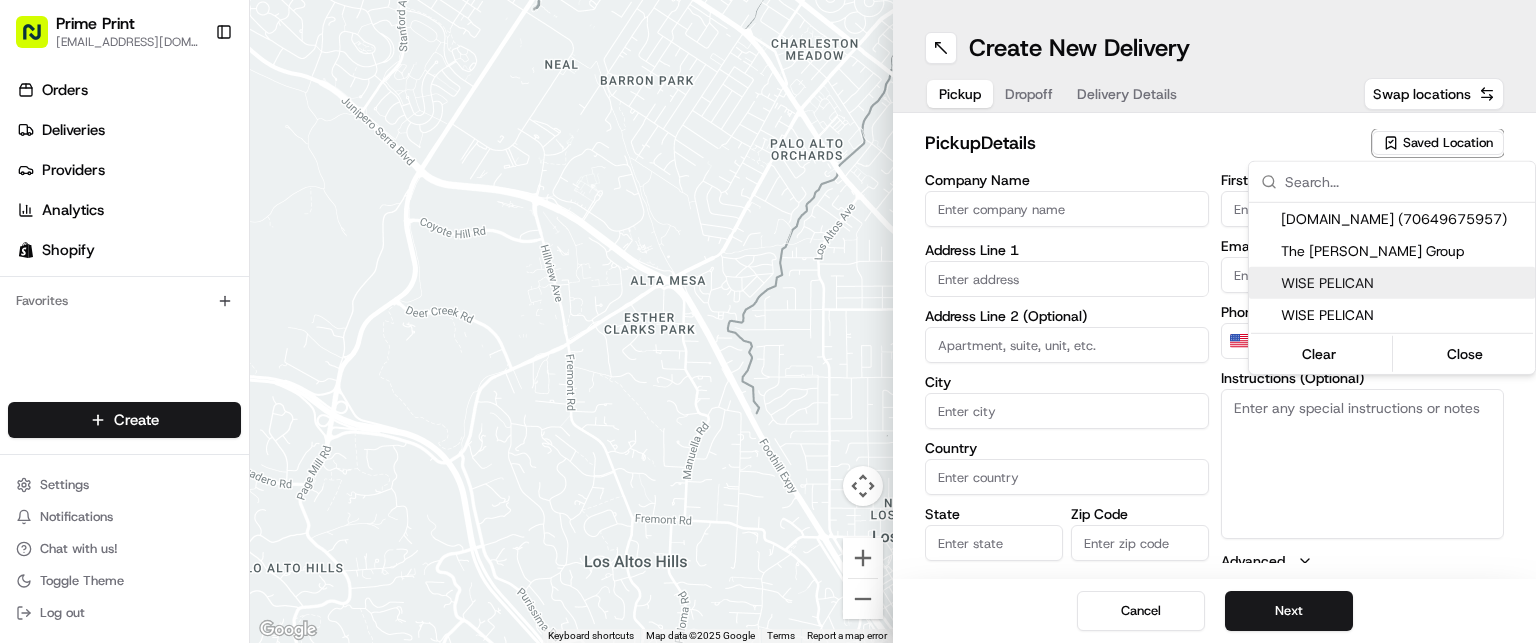 click on "WISE PELICAN" at bounding box center [1404, 283] 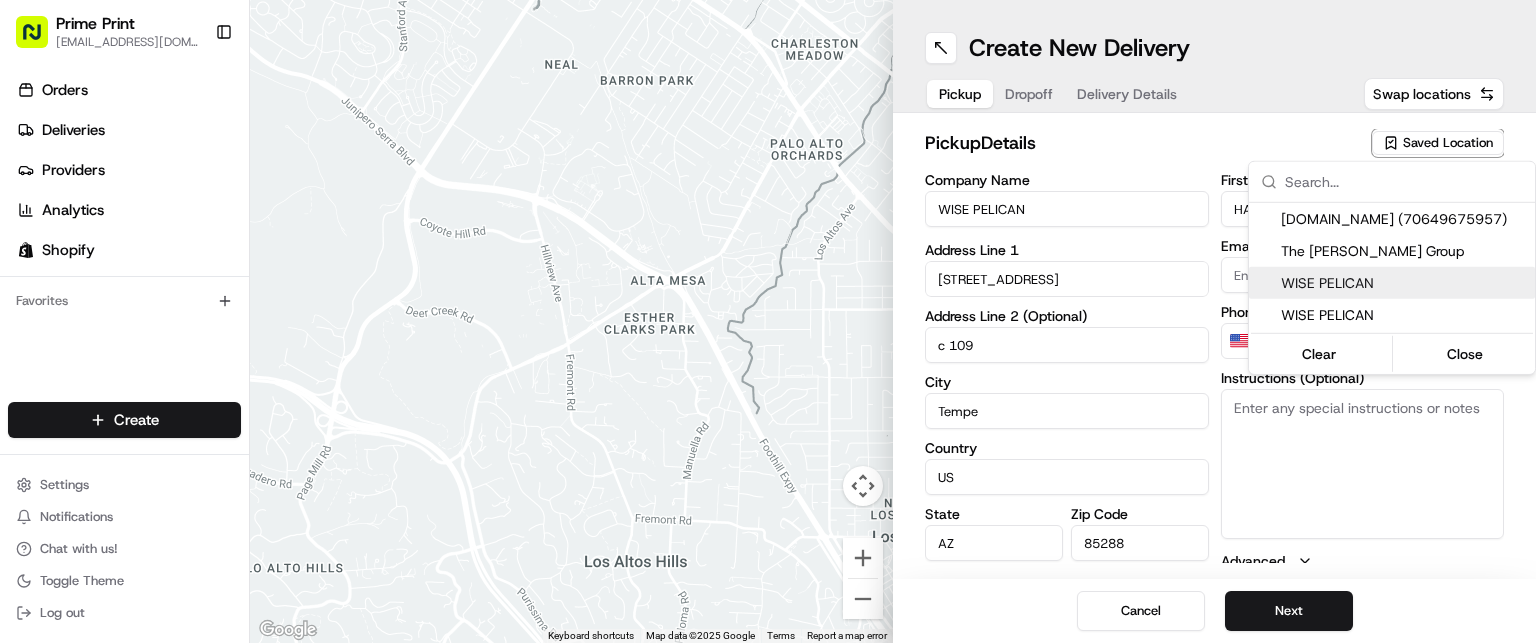 type on "[EMAIL_ADDRESS][DOMAIN_NAME]" 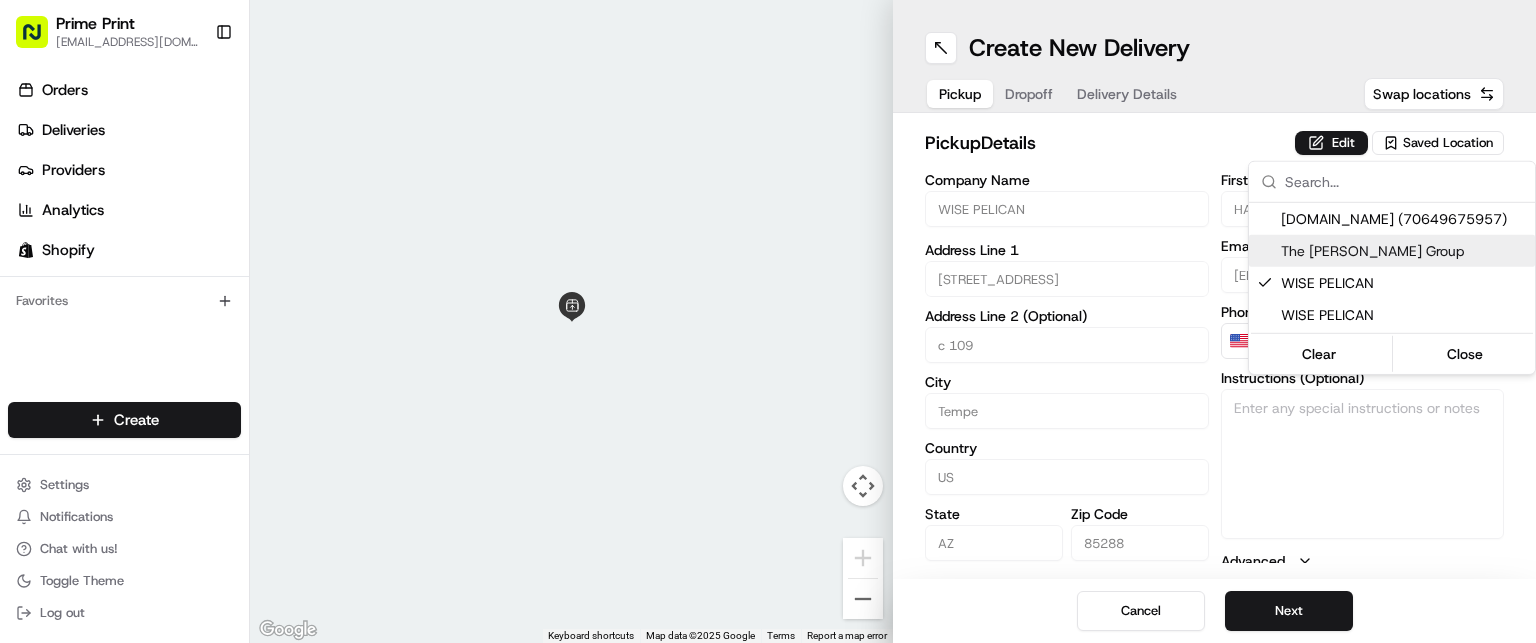 click on "Prime Print [EMAIL_ADDRESS][DOMAIN_NAME] Toggle Sidebar Orders Deliveries Providers Analytics Shopify Favorites Main Menu Members & Organization Organization Users Roles Preferences Customization Tracking Orchestration Automations Dispatch Strategy Locations Pickup Locations Dropoff Locations Billing Billing Refund Requests Integrations Notification Triggers Webhooks API Keys Request Logs Create Settings Notifications Chat with us! Toggle Theme Log out ← Move left → Move right ↑ Move up ↓ Move down + Zoom in - Zoom out Home Jump left by 75% End Jump right by 75% Page Up Jump up by 75% Page Down Jump down by 75% Keyboard shortcuts Map Data Map data ©2025 Google Map data ©2025 Google 2 m  Click to toggle between metric and imperial units Terms Report a map error Create New Delivery Pickup Dropoff Delivery Details Swap locations pickup  Details  Edit Saved Location Company Name WISE PELICAN Address Line [GEOGRAPHIC_DATA] Dr Address Line 2 (Optional) [GEOGRAPHIC_DATA][STREET_ADDRESS][US_STATE]" at bounding box center [768, 321] 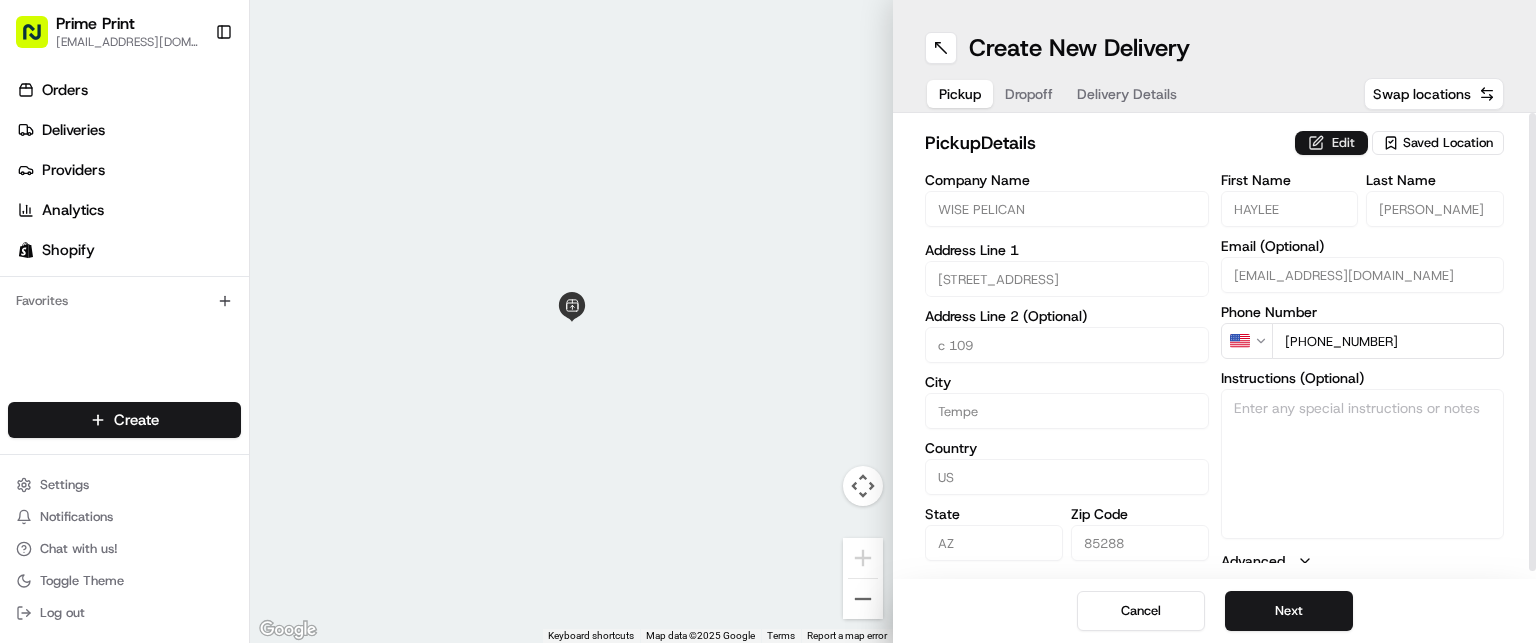 click on "Edit" at bounding box center (1331, 143) 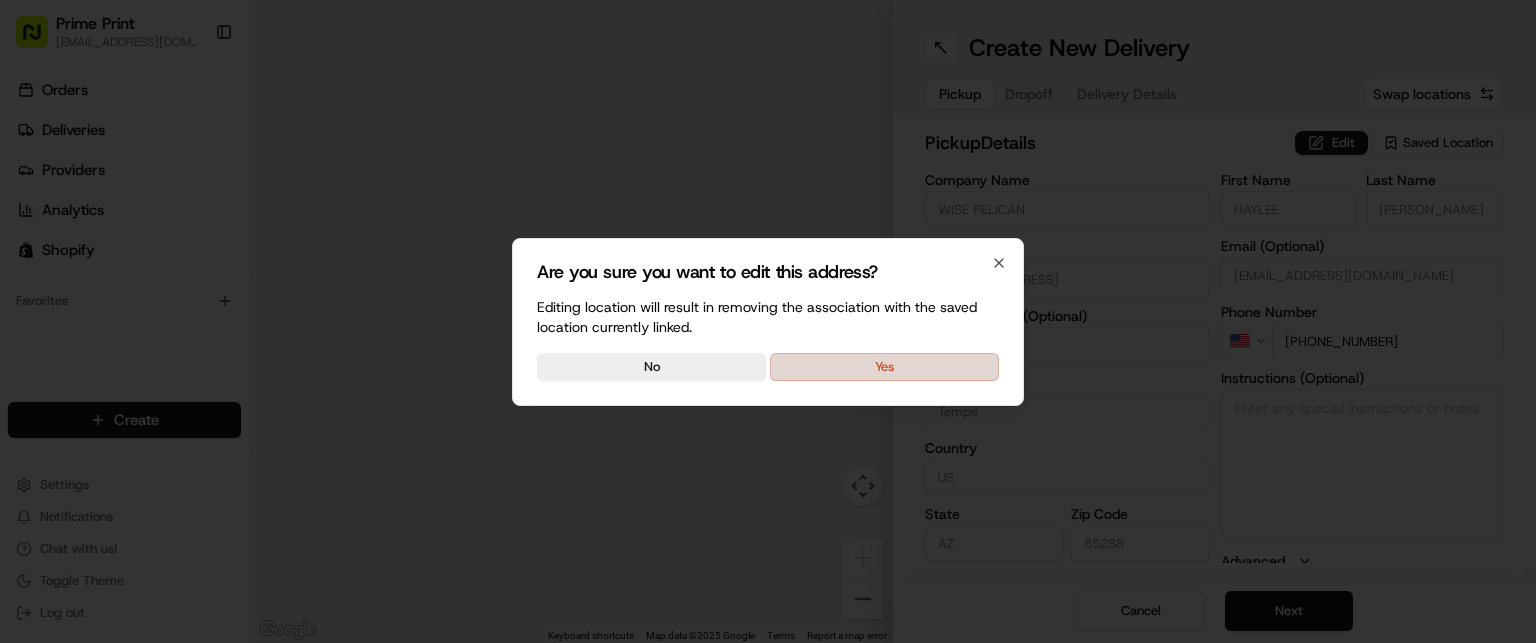 click on "Yes" at bounding box center [884, 367] 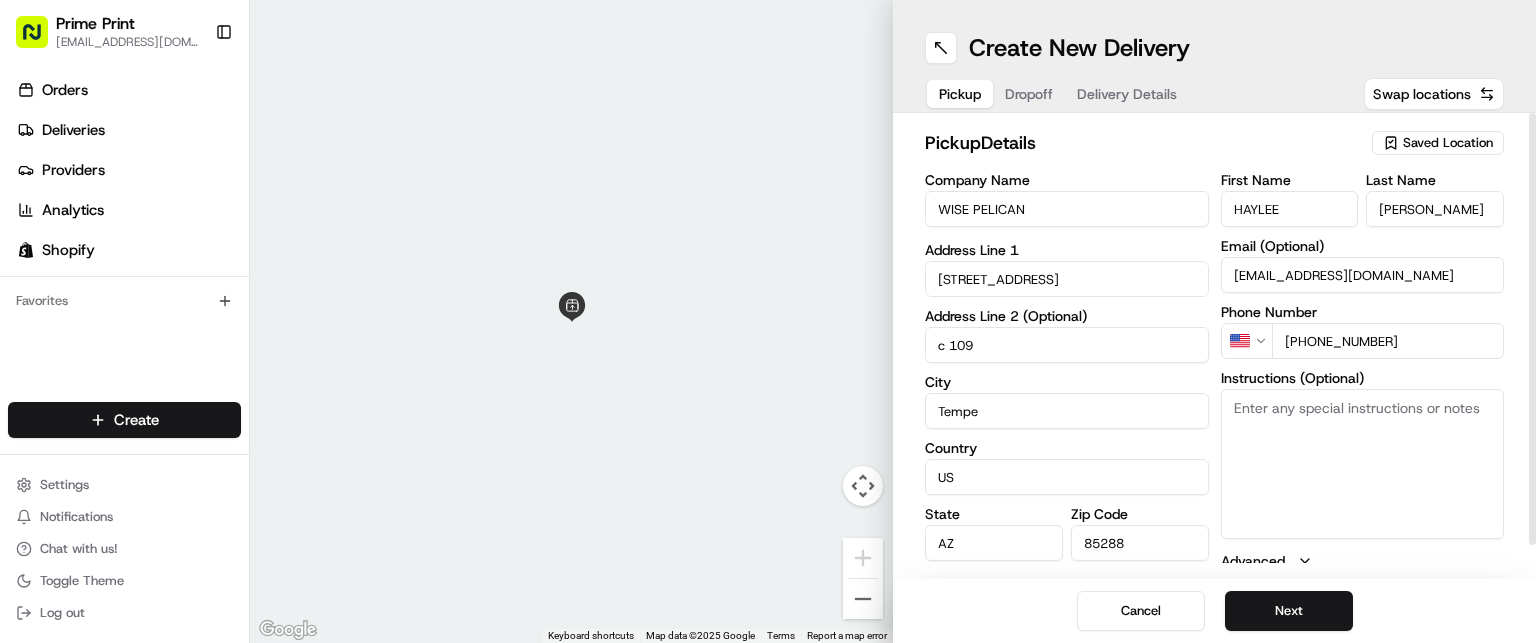 click on "Instructions (Optional)" at bounding box center (1363, 464) 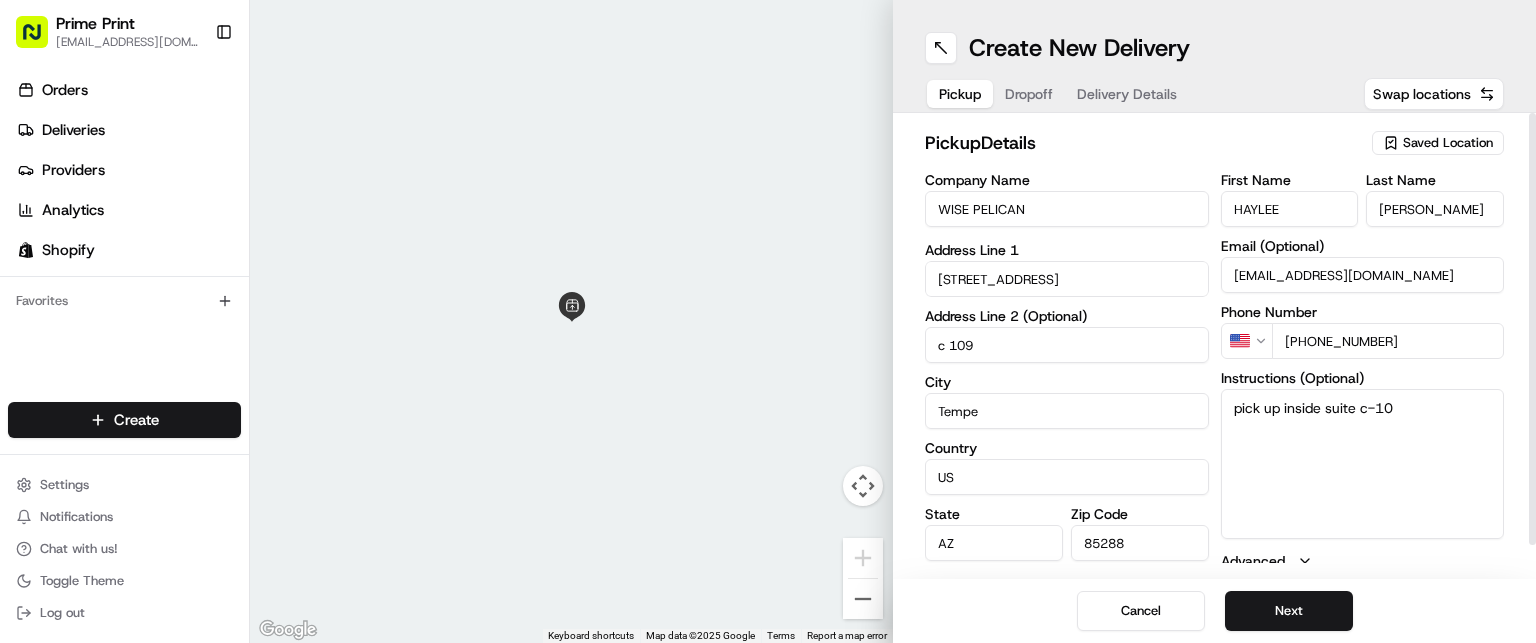 type on "pick up inside suite c-109" 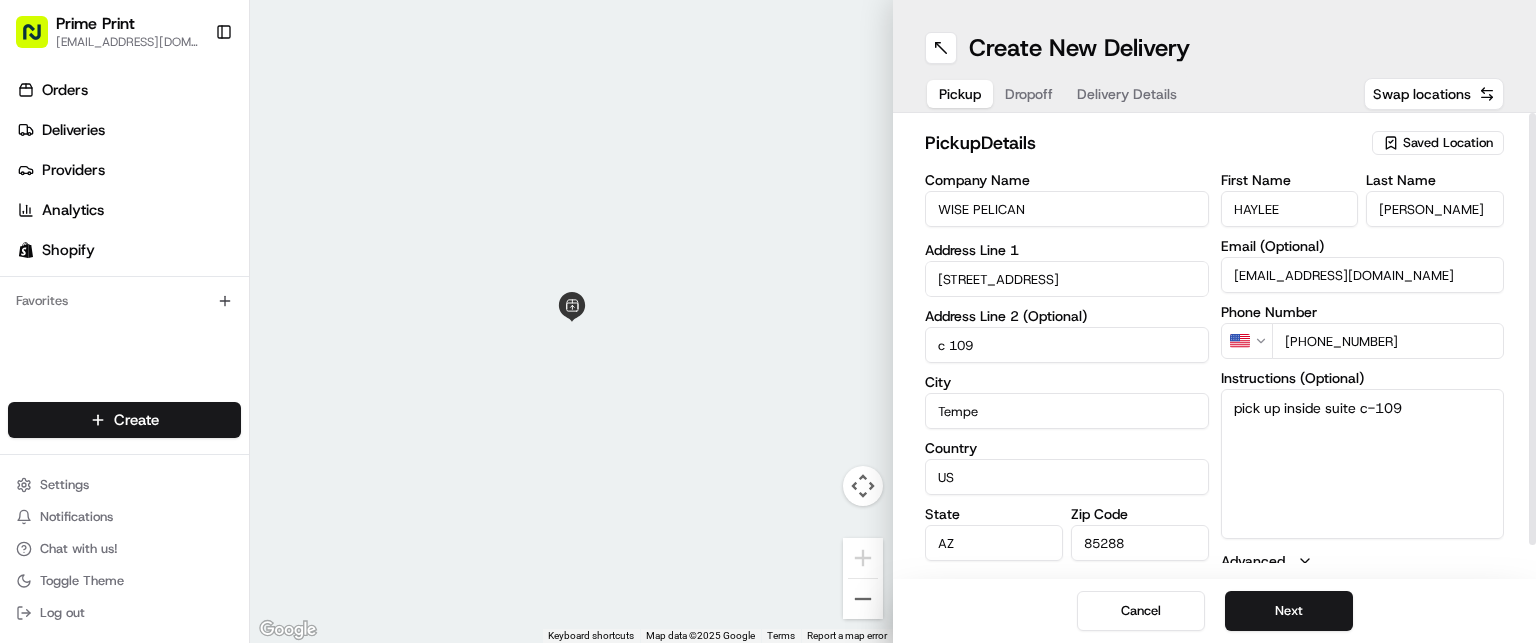 click on "Dropoff" at bounding box center (1029, 94) 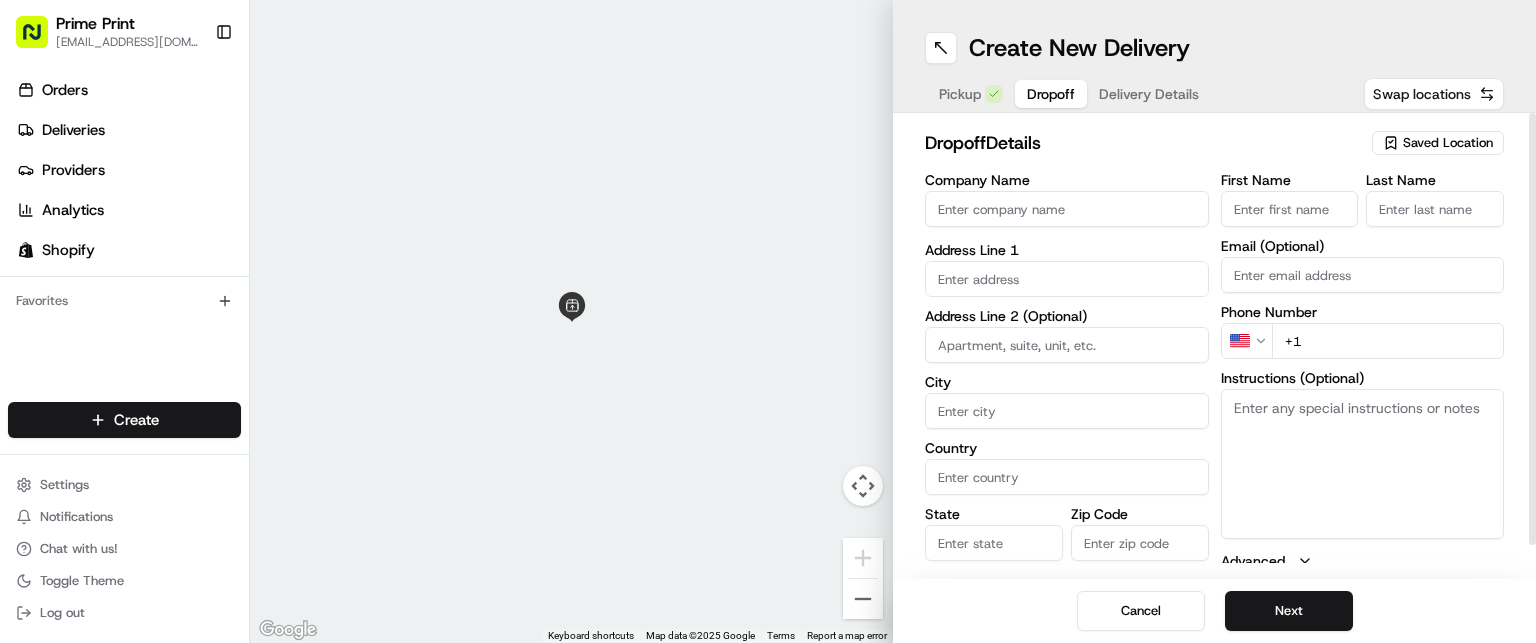 click on "Swap locations" at bounding box center (1422, 94) 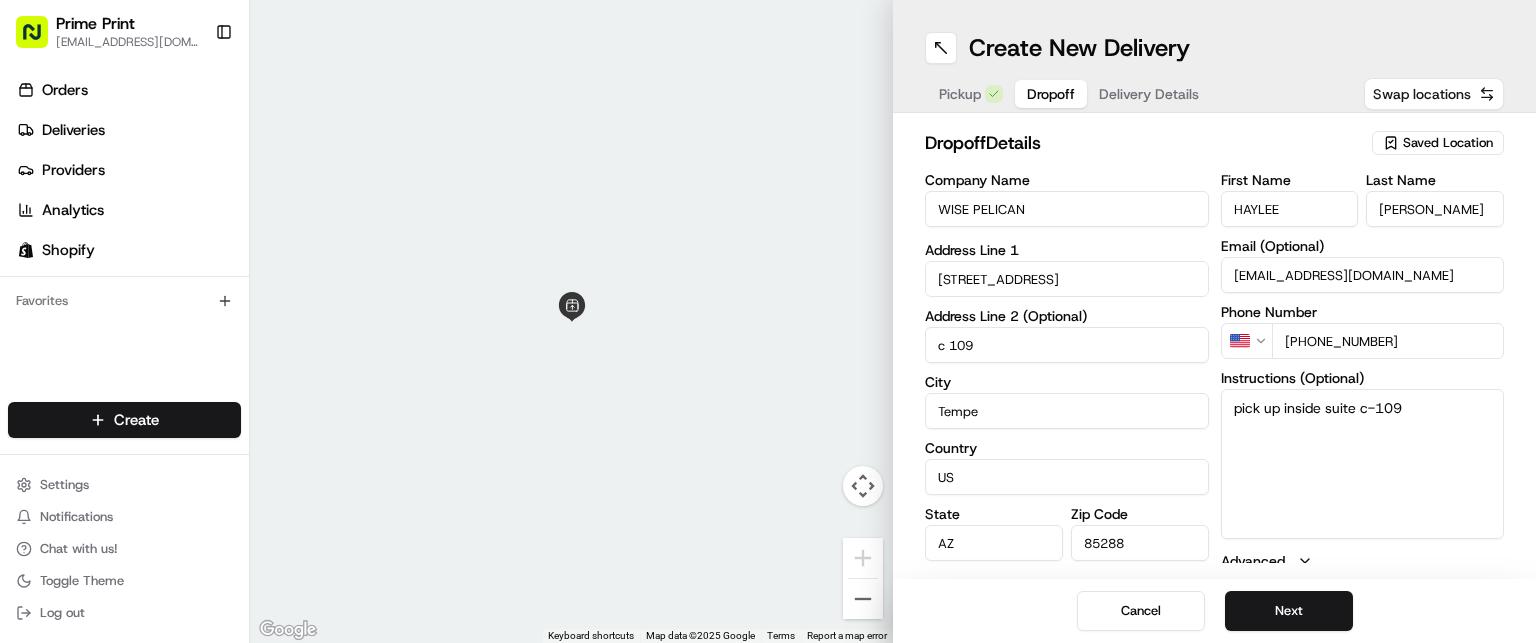 click on "Swap locations" at bounding box center (1422, 94) 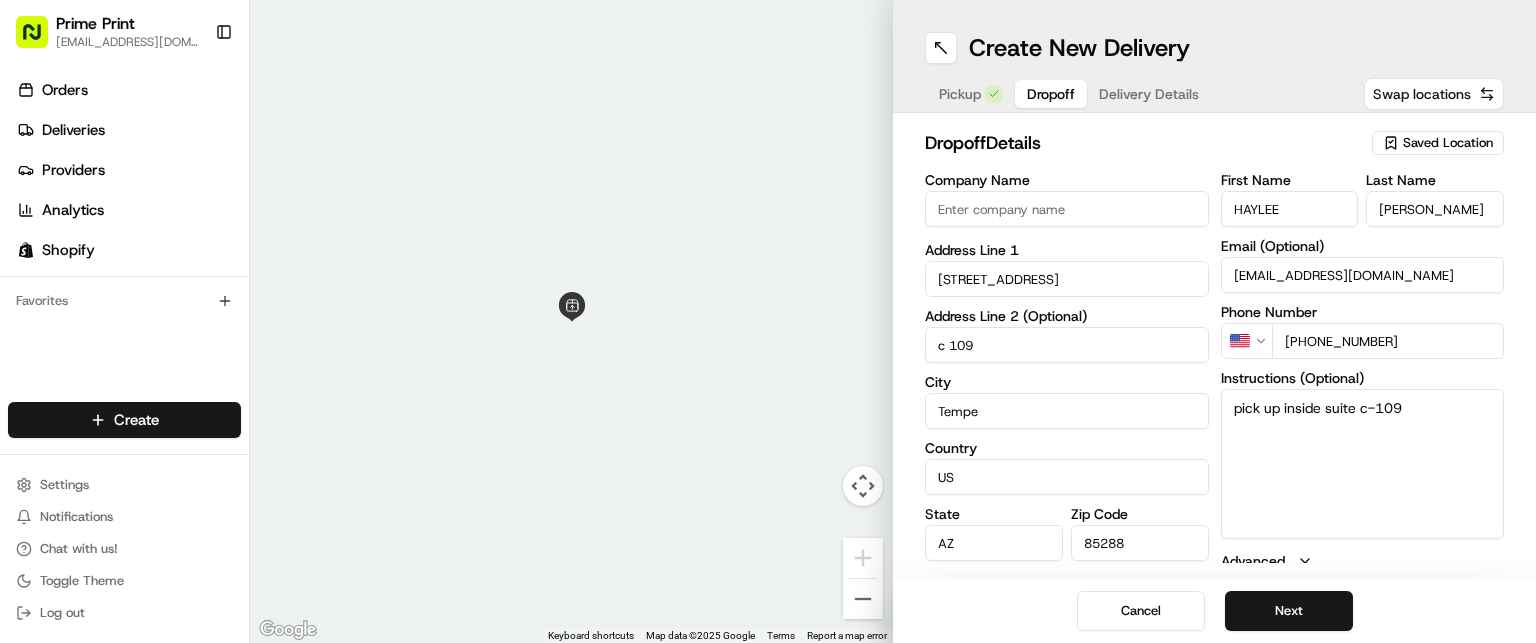type 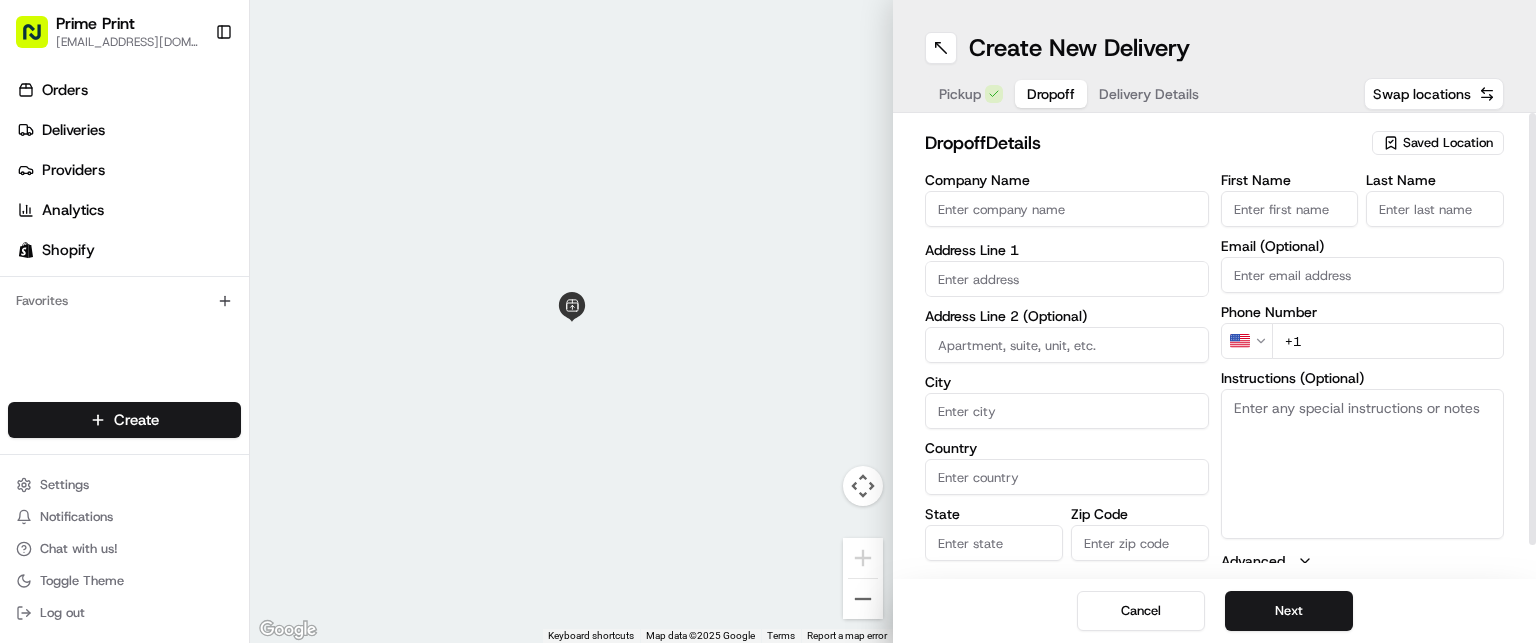 click on "Saved Location" at bounding box center (1448, 143) 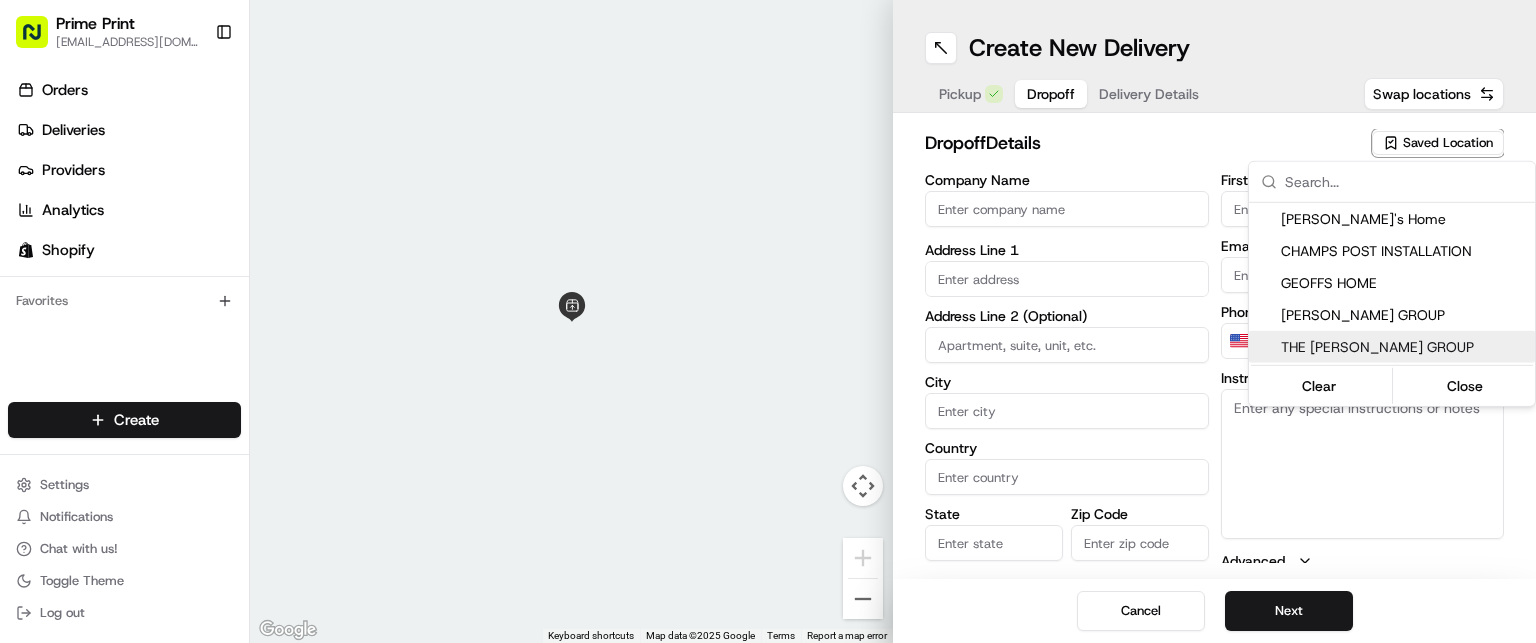 click on "THE [PERSON_NAME] GROUP" at bounding box center (1404, 347) 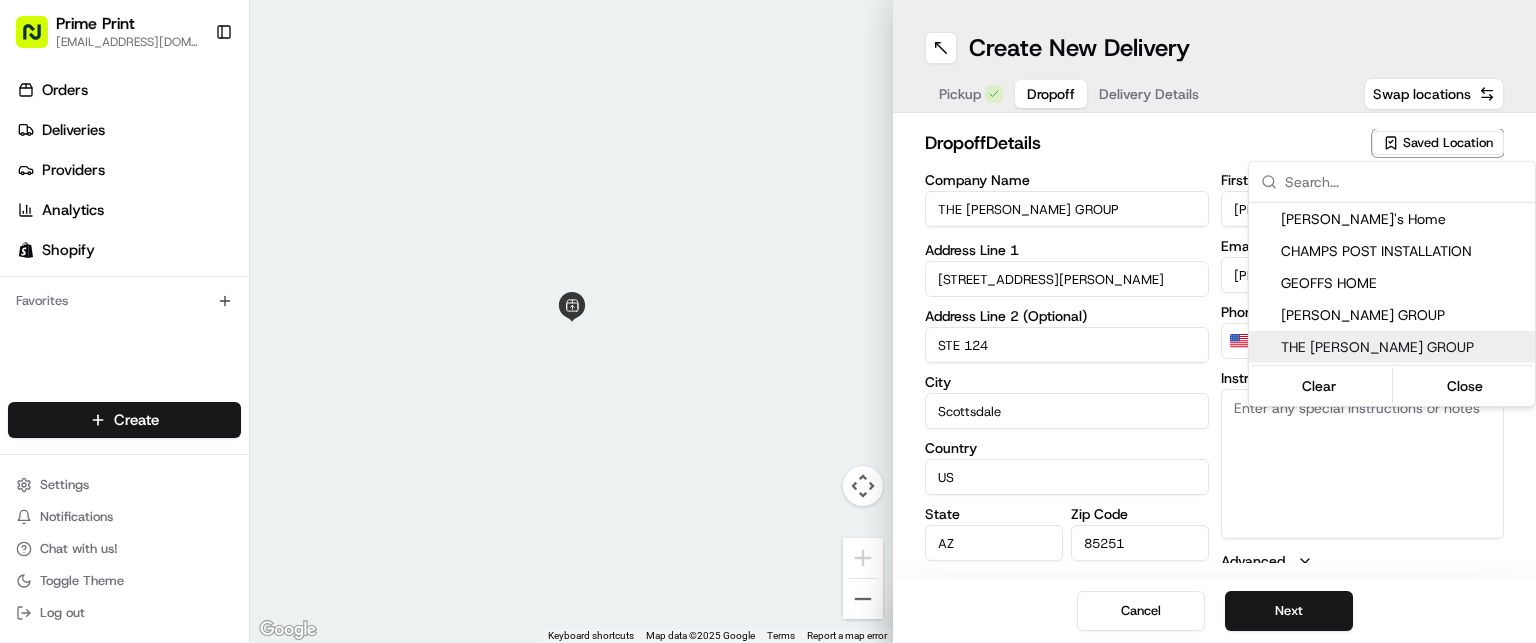 type on "[PHONE_NUMBER]" 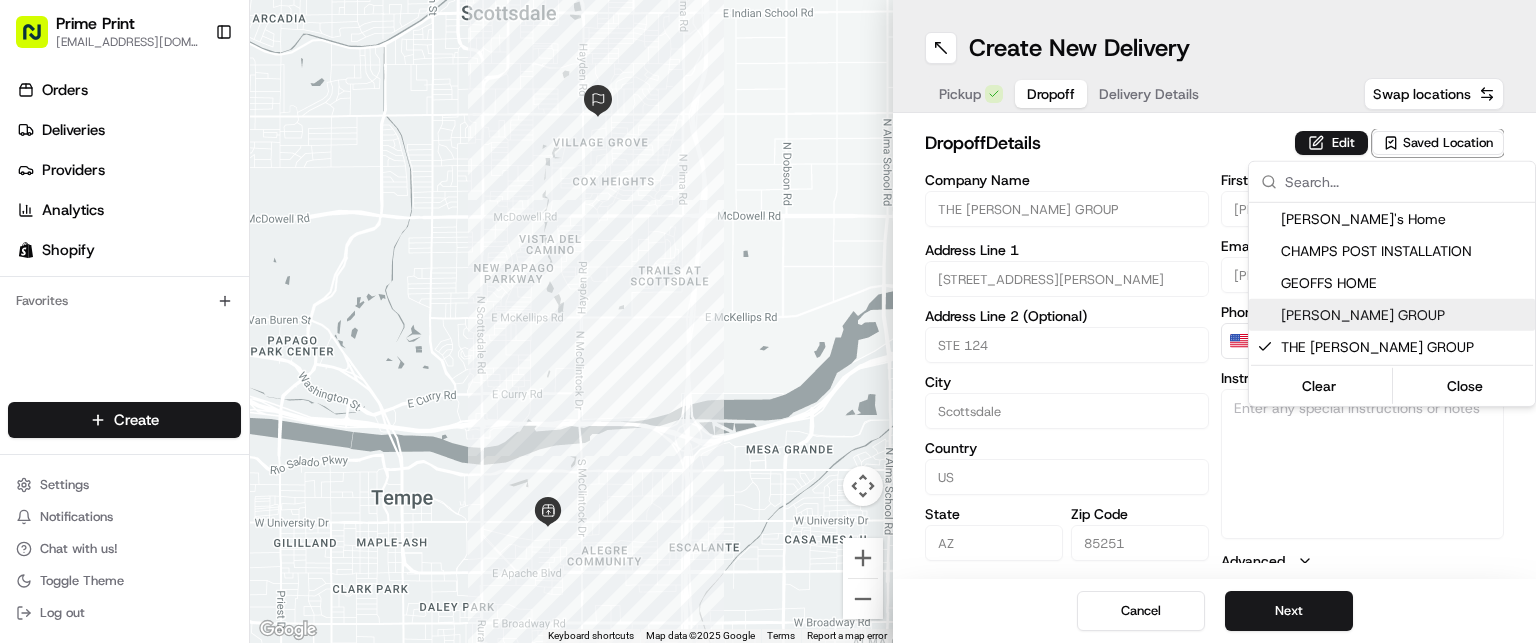 click on "Prime Print [EMAIL_ADDRESS][DOMAIN_NAME] Toggle Sidebar Orders Deliveries Providers Analytics Shopify Favorites Main Menu Members & Organization Organization Users Roles Preferences Customization Tracking Orchestration Automations Dispatch Strategy Locations Pickup Locations Dropoff Locations Billing Billing Refund Requests Integrations Notification Triggers Webhooks API Keys Request Logs Create Settings Notifications Chat with us! Toggle Theme Log out ← Move left → Move right ↑ Move up ↓ Move down + Zoom in - Zoom out Home Jump left by 75% End Jump right by 75% Page Up Jump up by 75% Page Down Jump down by 75% Keyboard shortcuts Map Data Map data ©2025 Google Map data ©2025 Google 1 km  Click to toggle between metric and imperial units Terms Report a map error Create New Delivery Pickup Dropoff Delivery Details Swap locations dropoff  Details  Edit Saved Location Company Name THE [PERSON_NAME] GROUP Address Line 1 [STREET_ADDRESS][PERSON_NAME] Address Line 2 (Optional) [STREET_ADDRESS]" at bounding box center [768, 321] 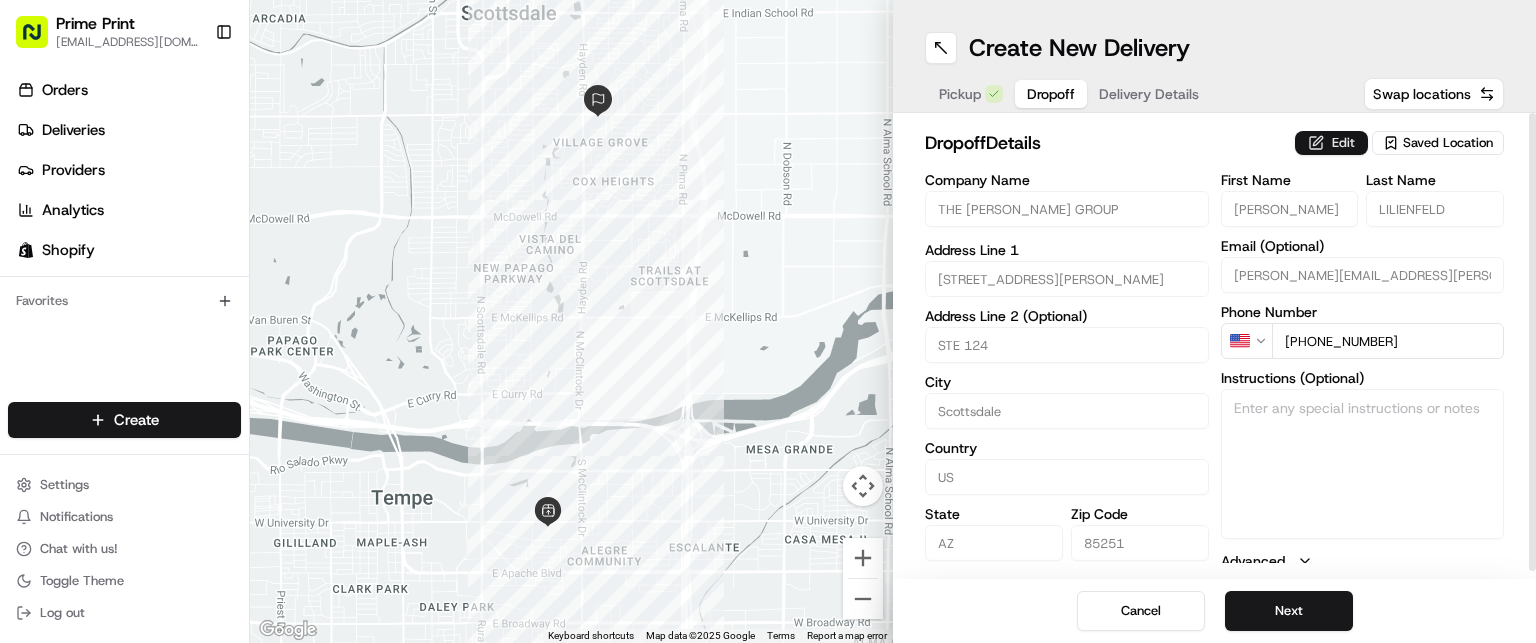 click on "Edit" at bounding box center (1331, 143) 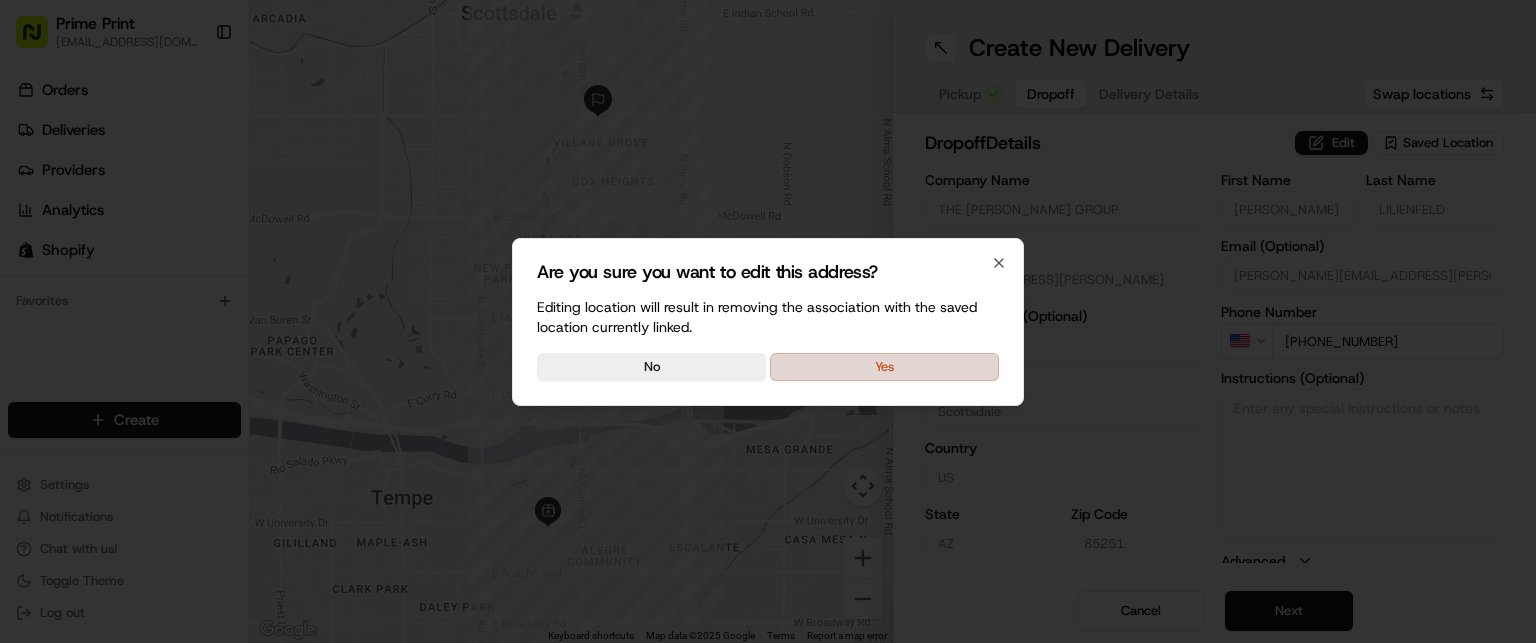click on "Yes" at bounding box center (884, 367) 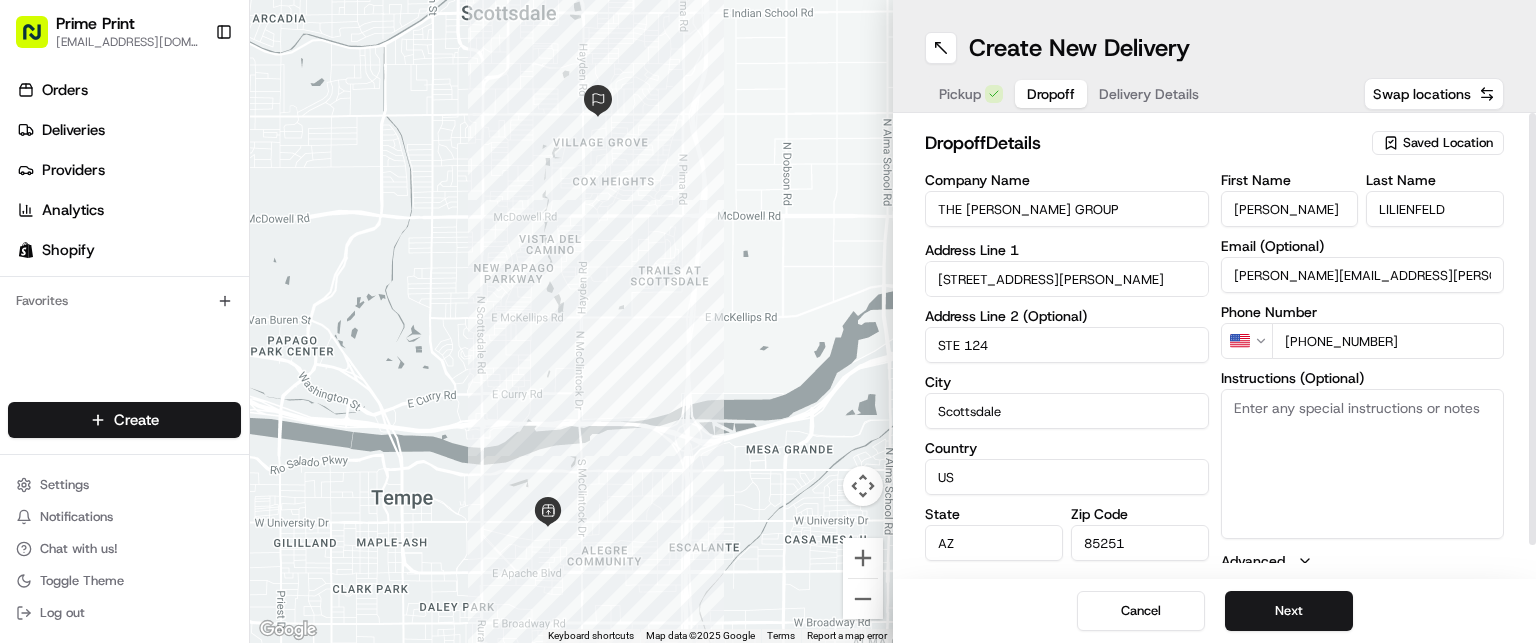 click on "Instructions (Optional)" at bounding box center [1363, 464] 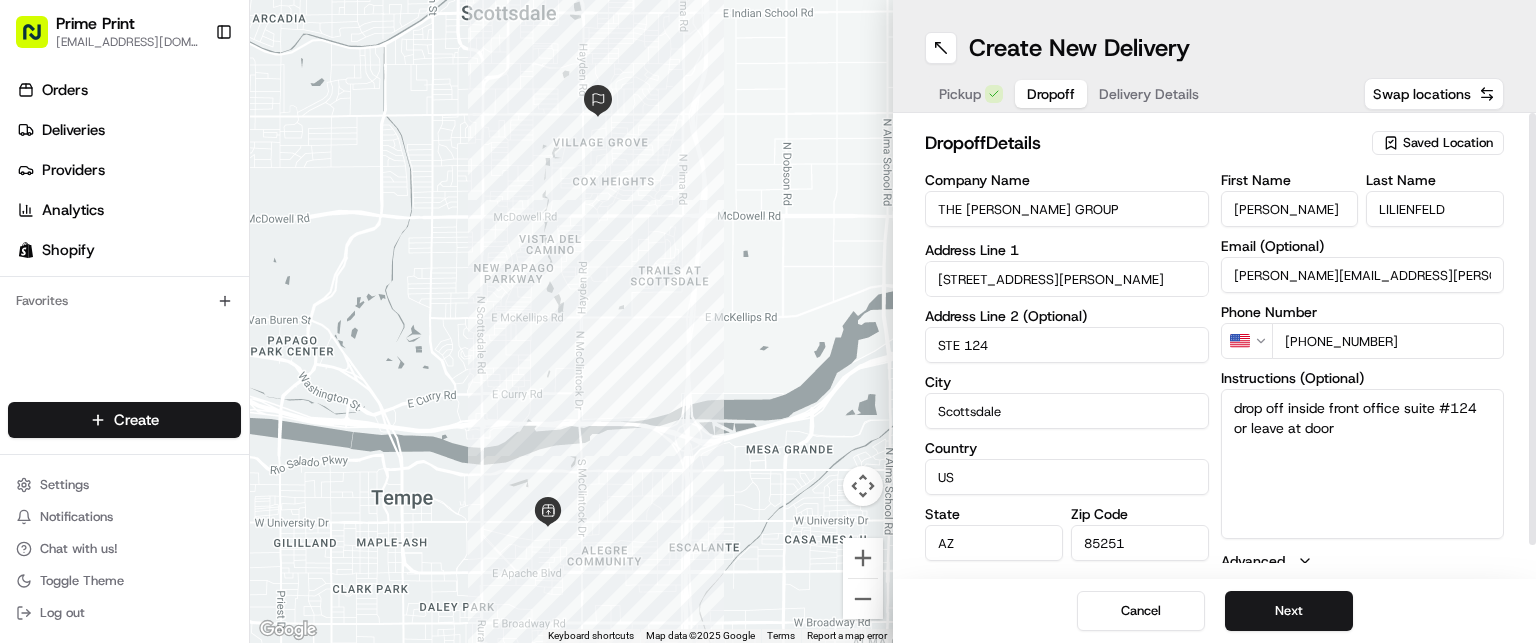 type on "drop off inside front office suite #124 or leave at door" 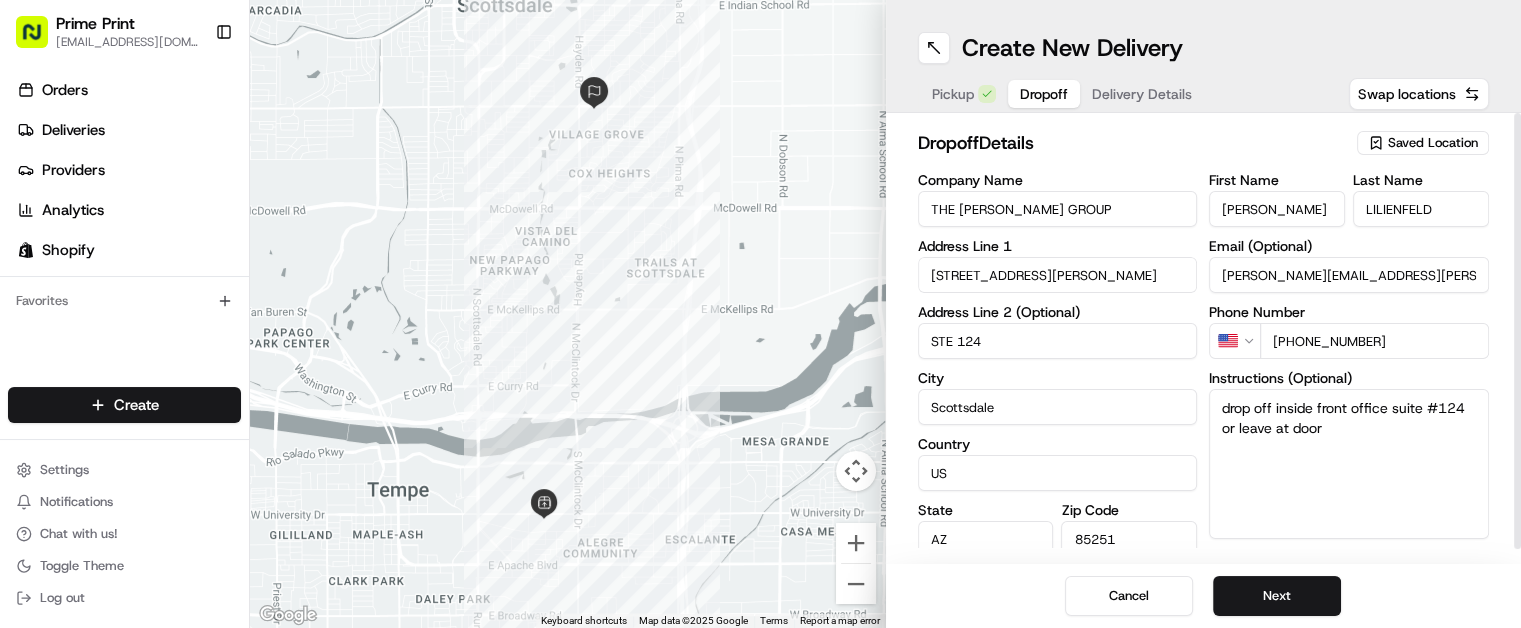 drag, startPoint x: 1416, startPoint y: 343, endPoint x: 1248, endPoint y: 351, distance: 168.19037 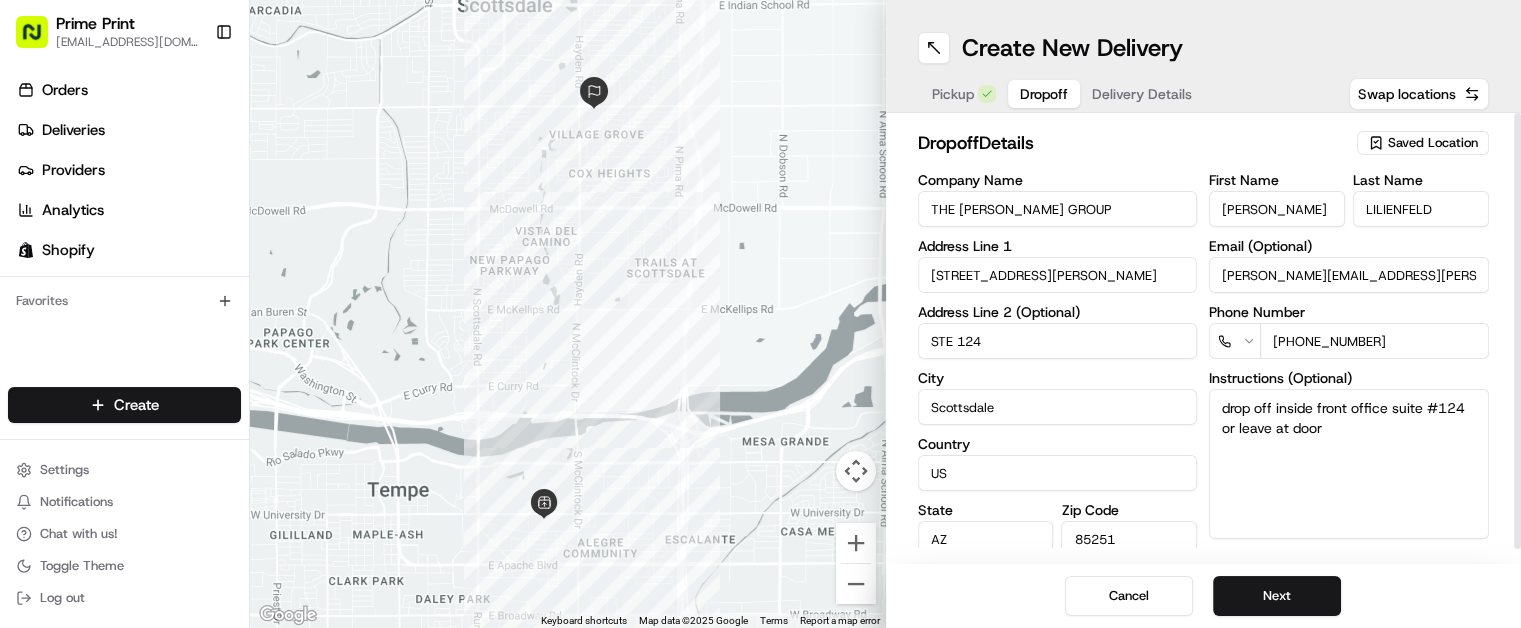 type on "[PHONE_NUMBER]" 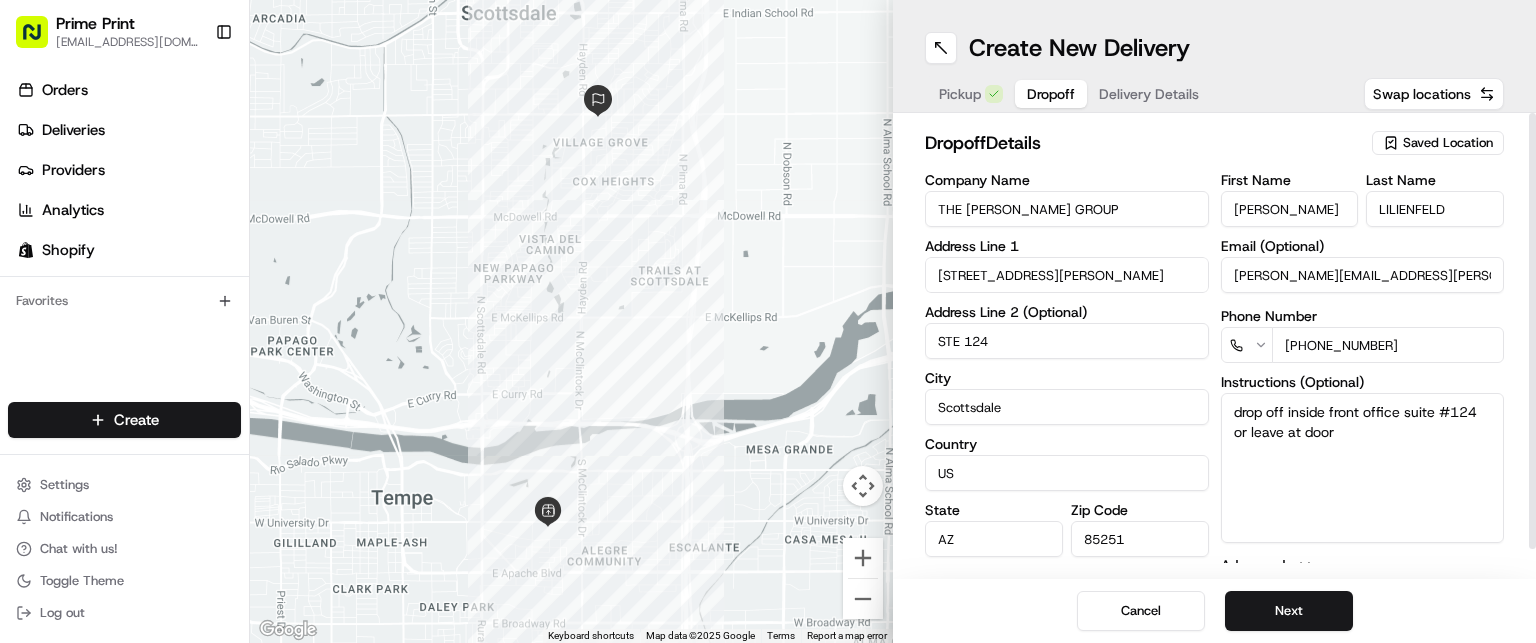 drag, startPoint x: 1263, startPoint y: 272, endPoint x: 1192, endPoint y: 282, distance: 71.70077 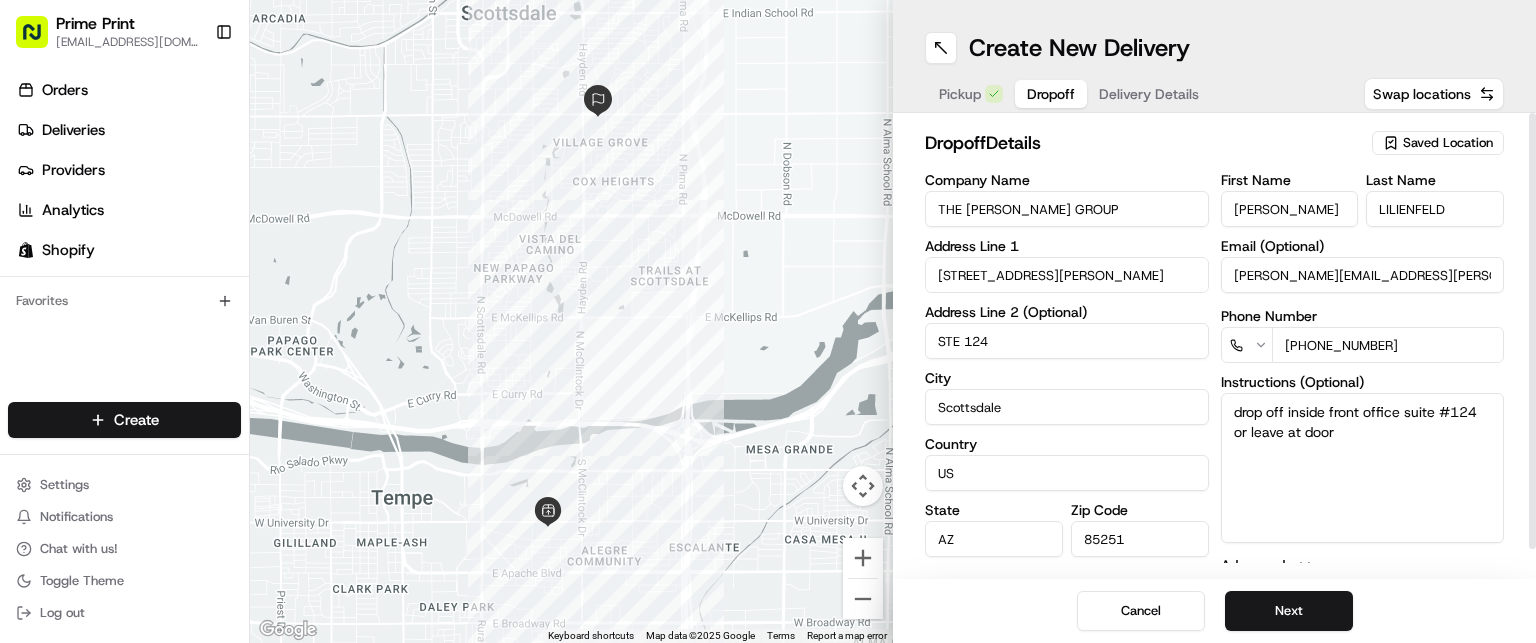type on "[PERSON_NAME][EMAIL_ADDRESS][PERSON_NAME][DOMAIN_NAME]" 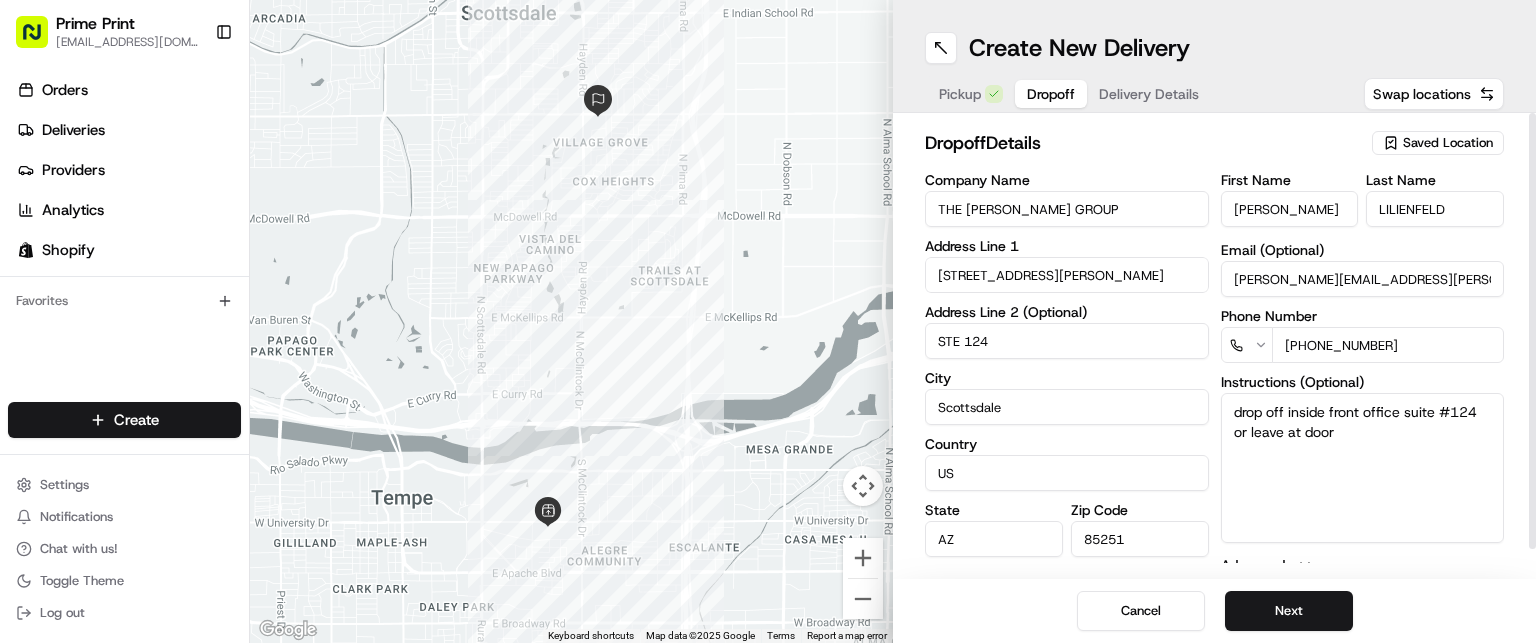 drag, startPoint x: 1286, startPoint y: 216, endPoint x: 1121, endPoint y: 211, distance: 165.07574 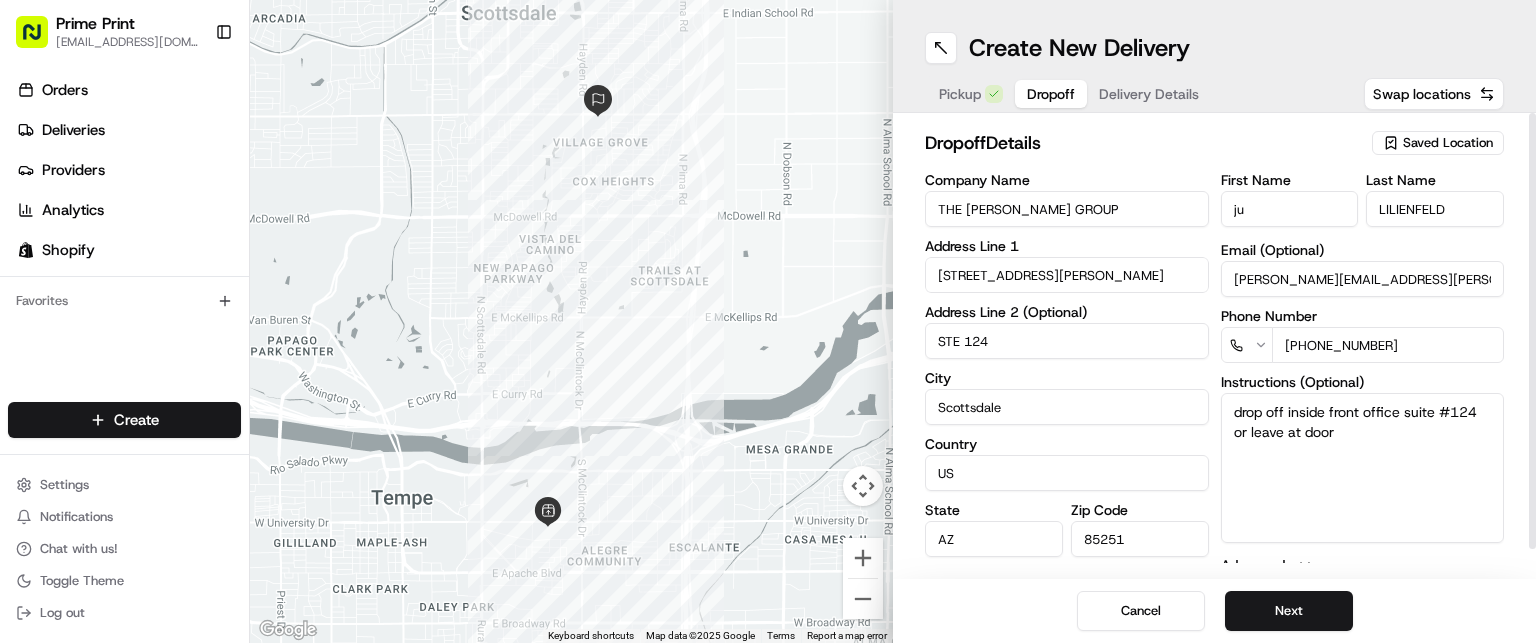 type on "j" 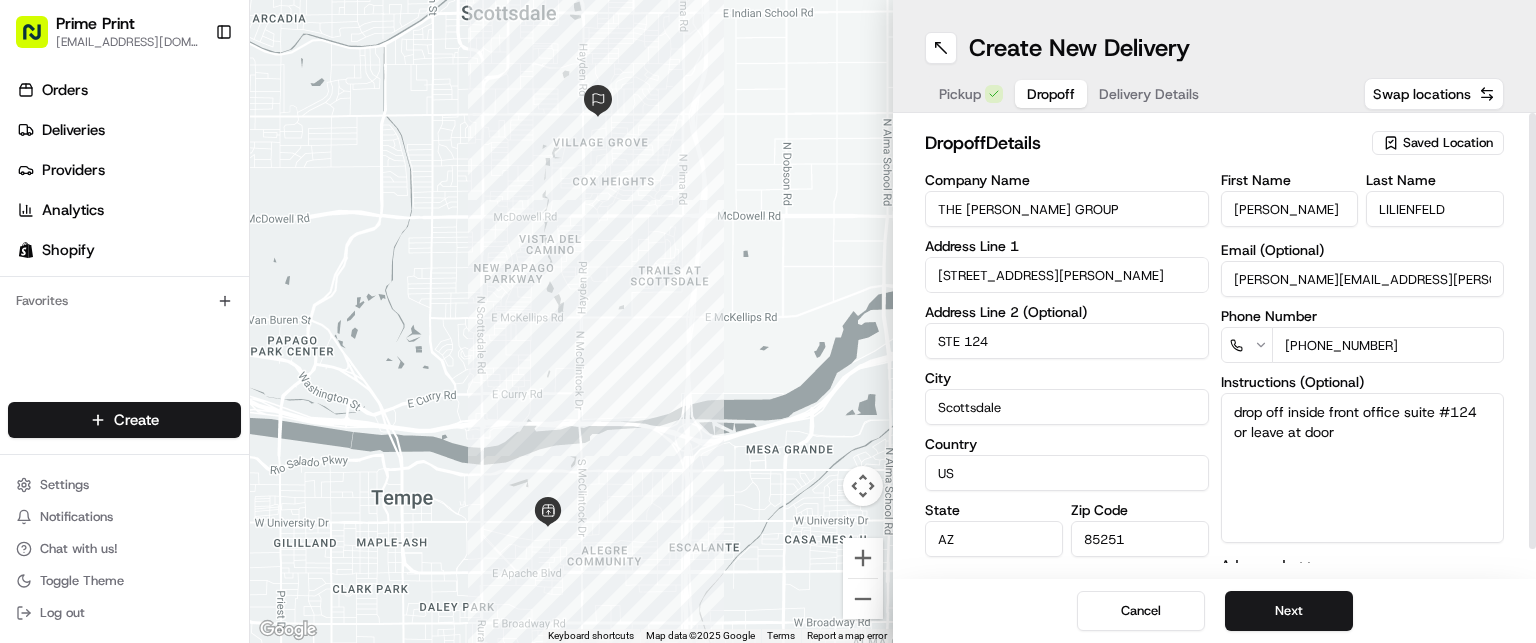type on "[PERSON_NAME]" 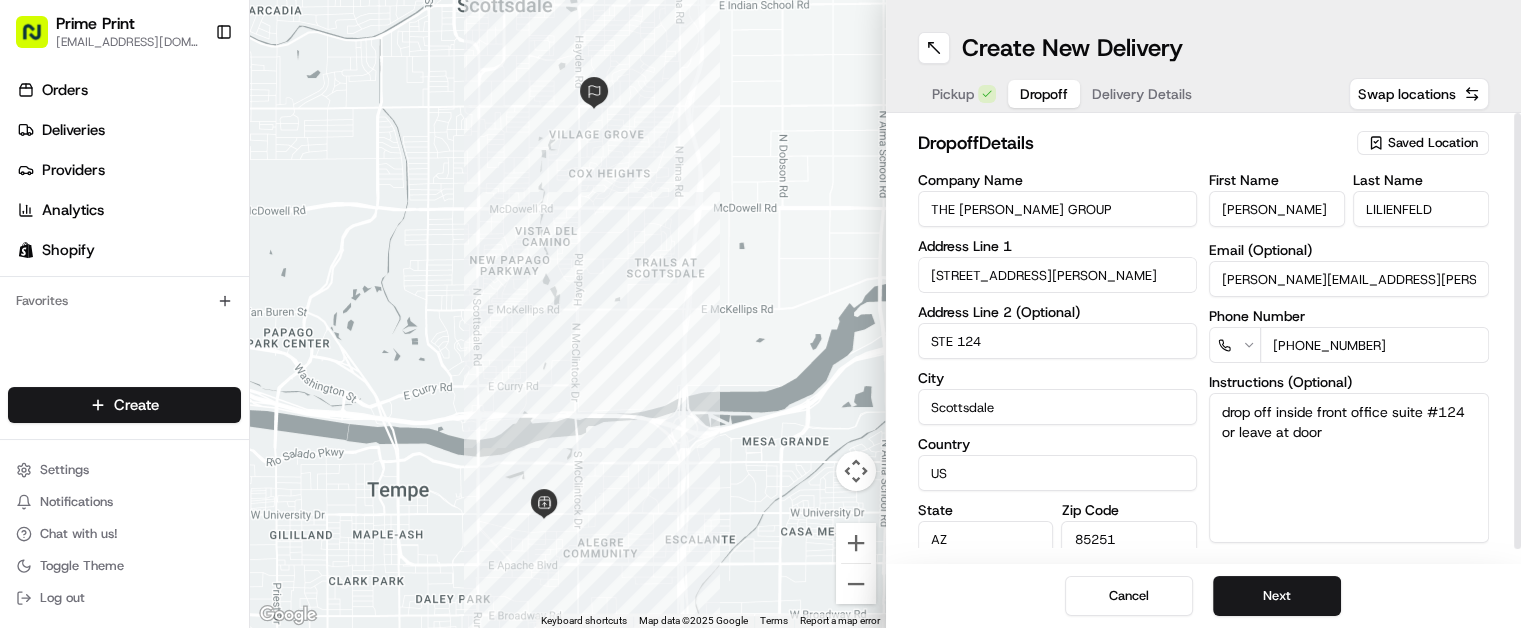 drag, startPoint x: 1464, startPoint y: 203, endPoint x: 1301, endPoint y: 203, distance: 163 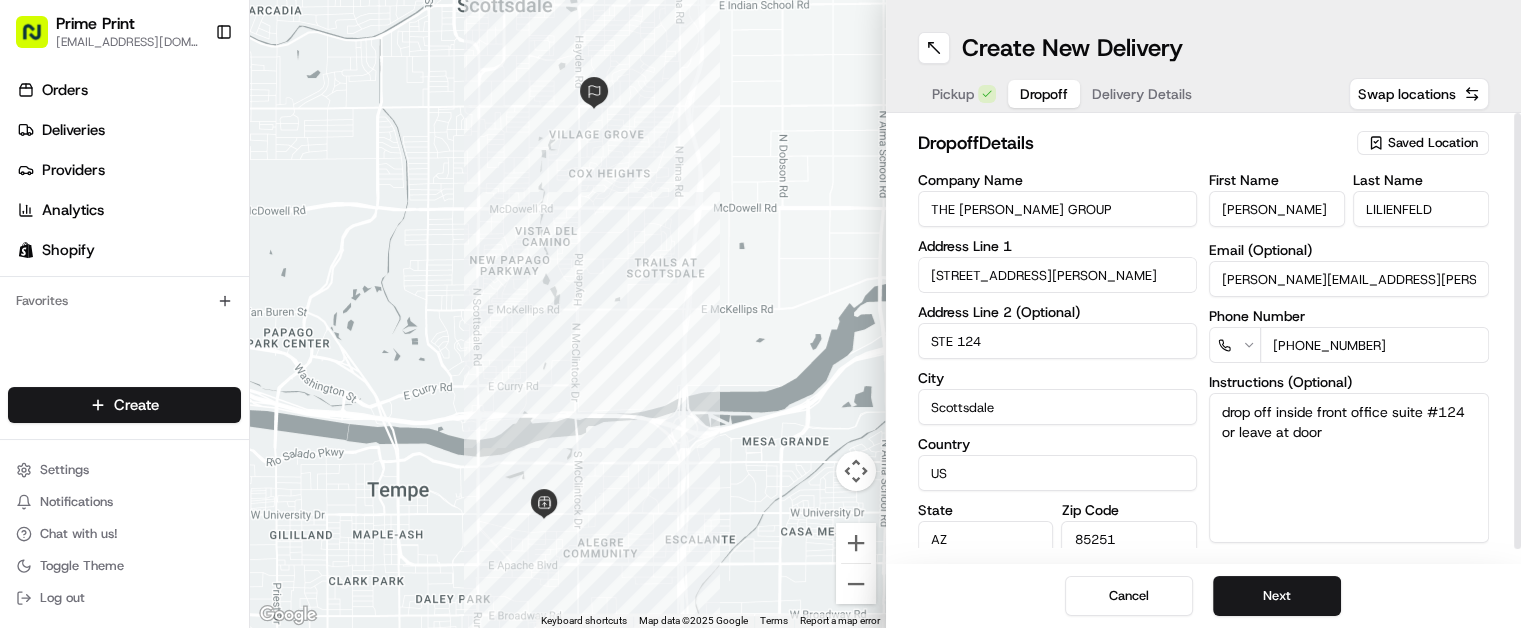 click on "First Name [PERSON_NAME] Last Name [PERSON_NAME]" at bounding box center (1349, 202) 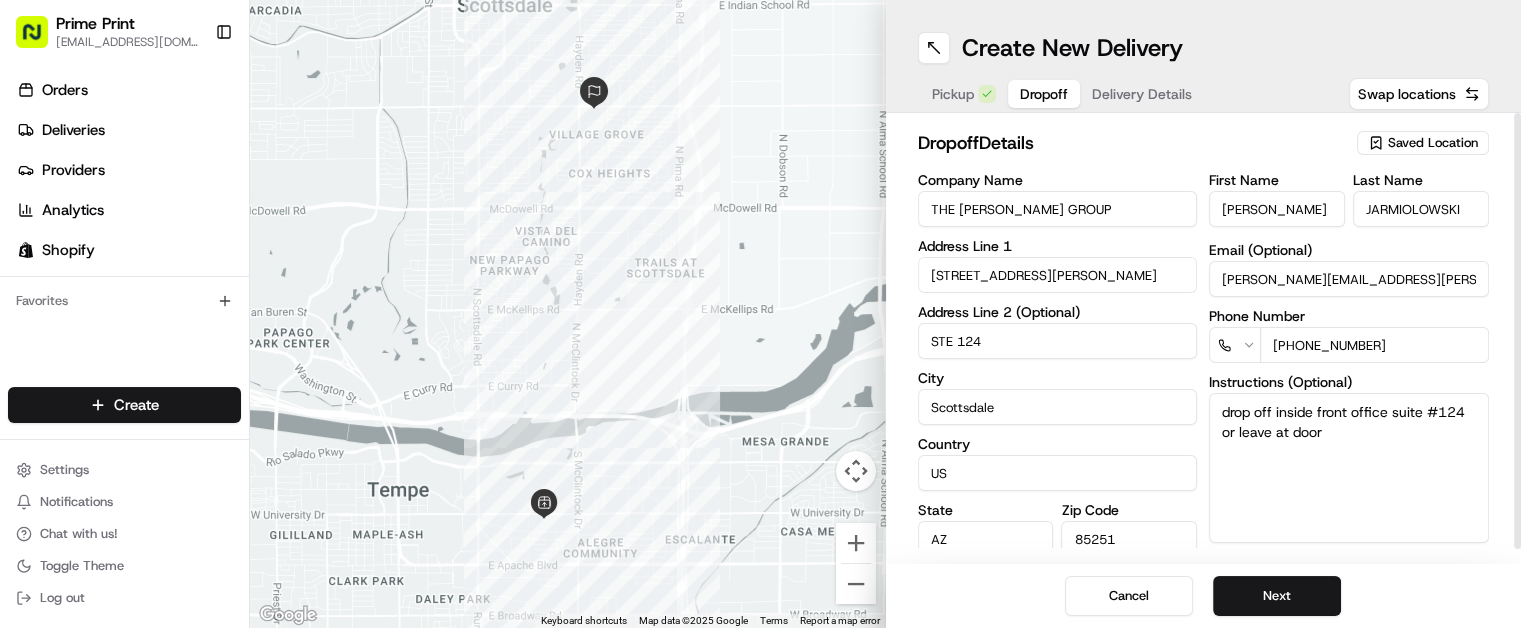 type on "JARMIOLOWSKI" 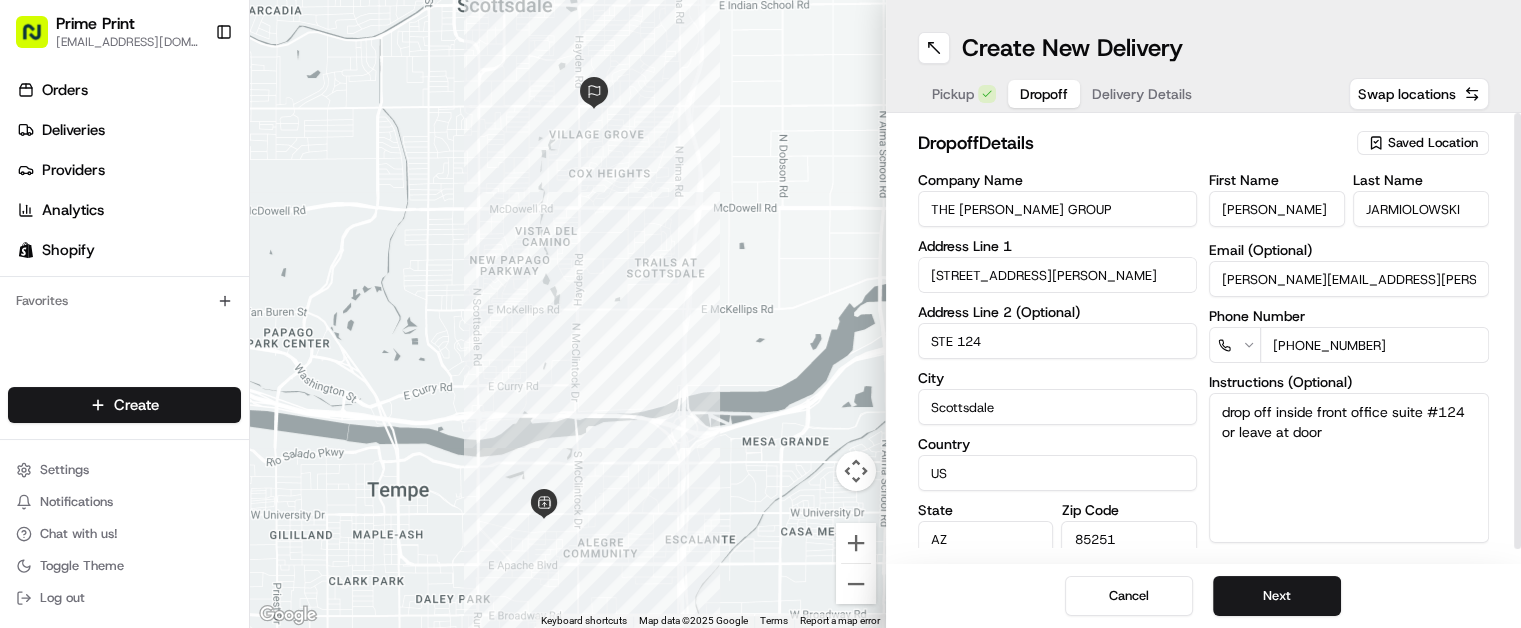 drag, startPoint x: 1394, startPoint y: 414, endPoint x: 1318, endPoint y: 410, distance: 76.105194 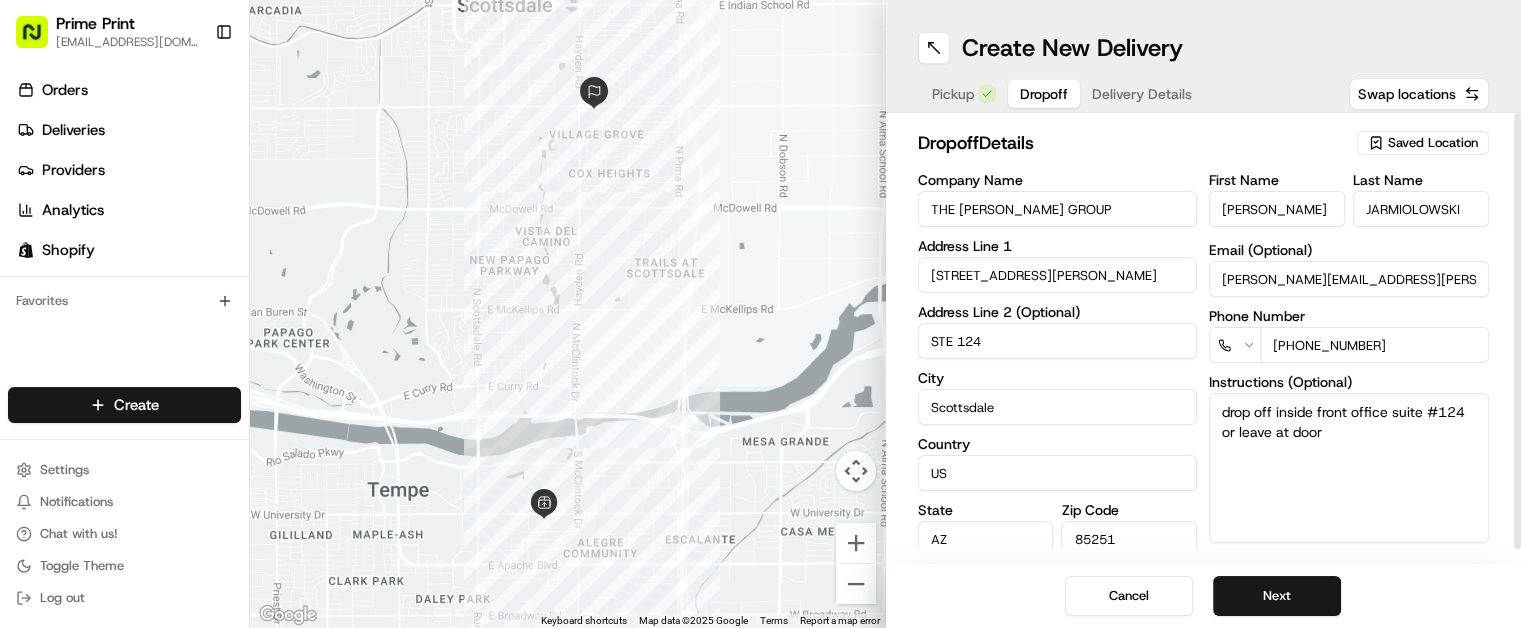 click on "drop off inside front office suite #124 or leave at door" at bounding box center [1349, 468] 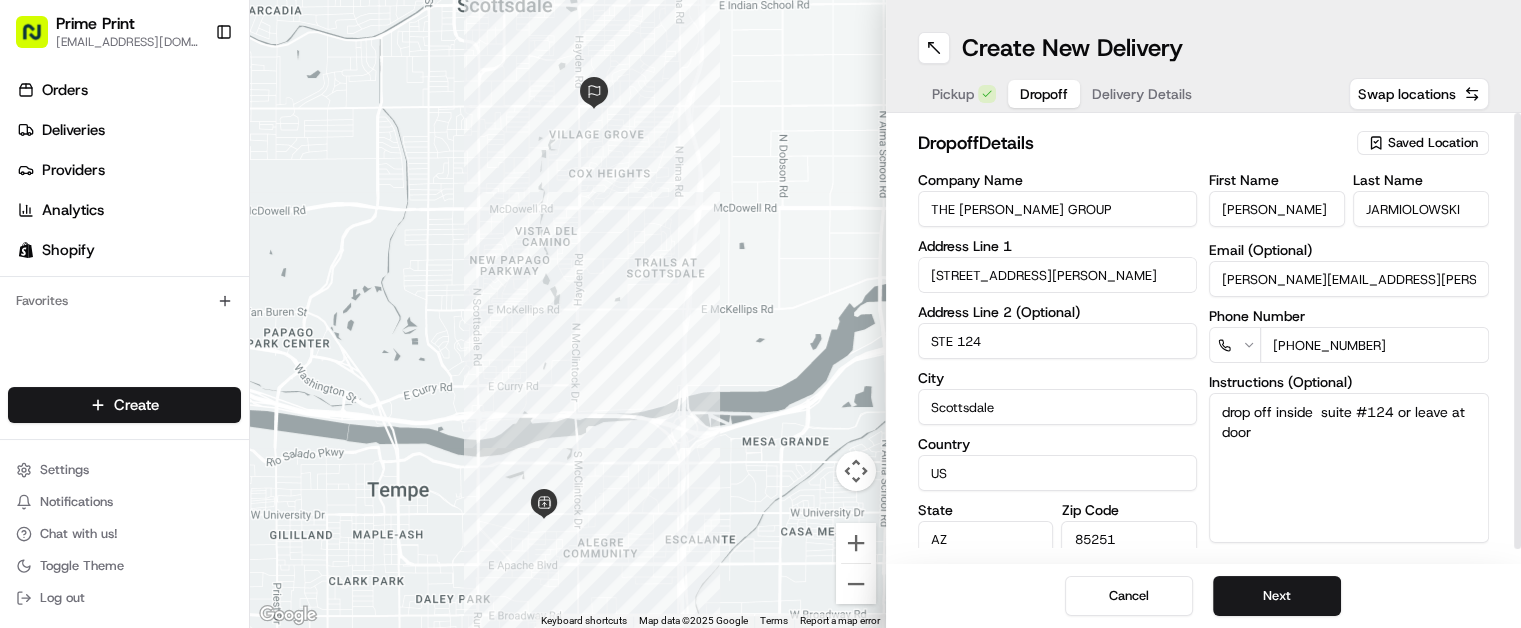 type on "drop off inside suite #124 or leave at door" 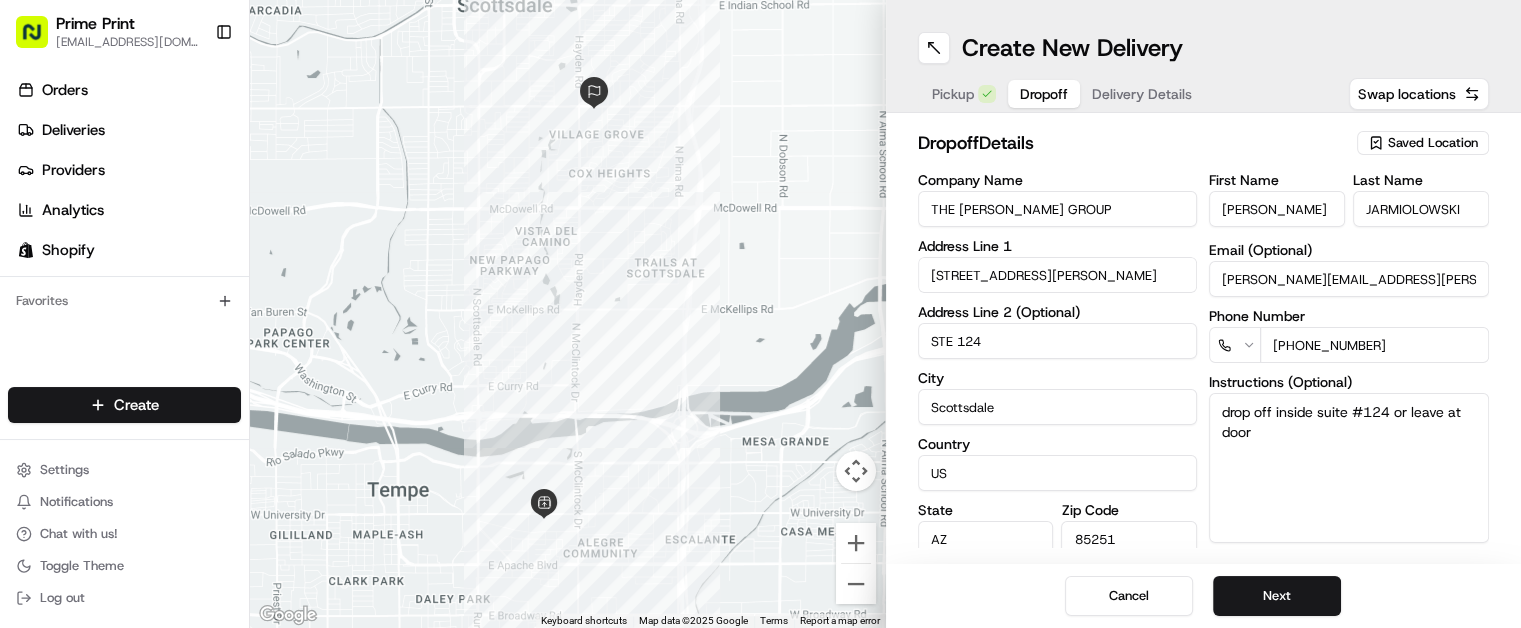 click on "Pickup" at bounding box center [964, 94] 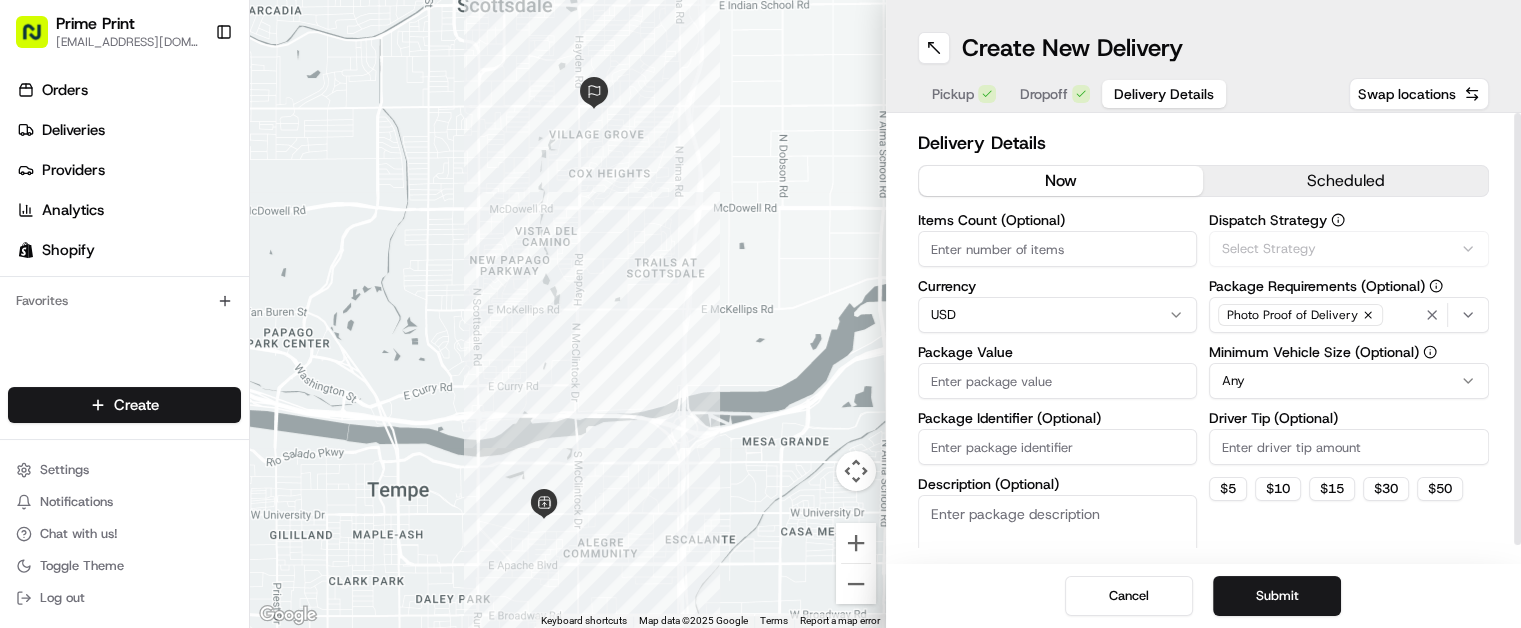 click on "Delivery Details" at bounding box center [1164, 94] 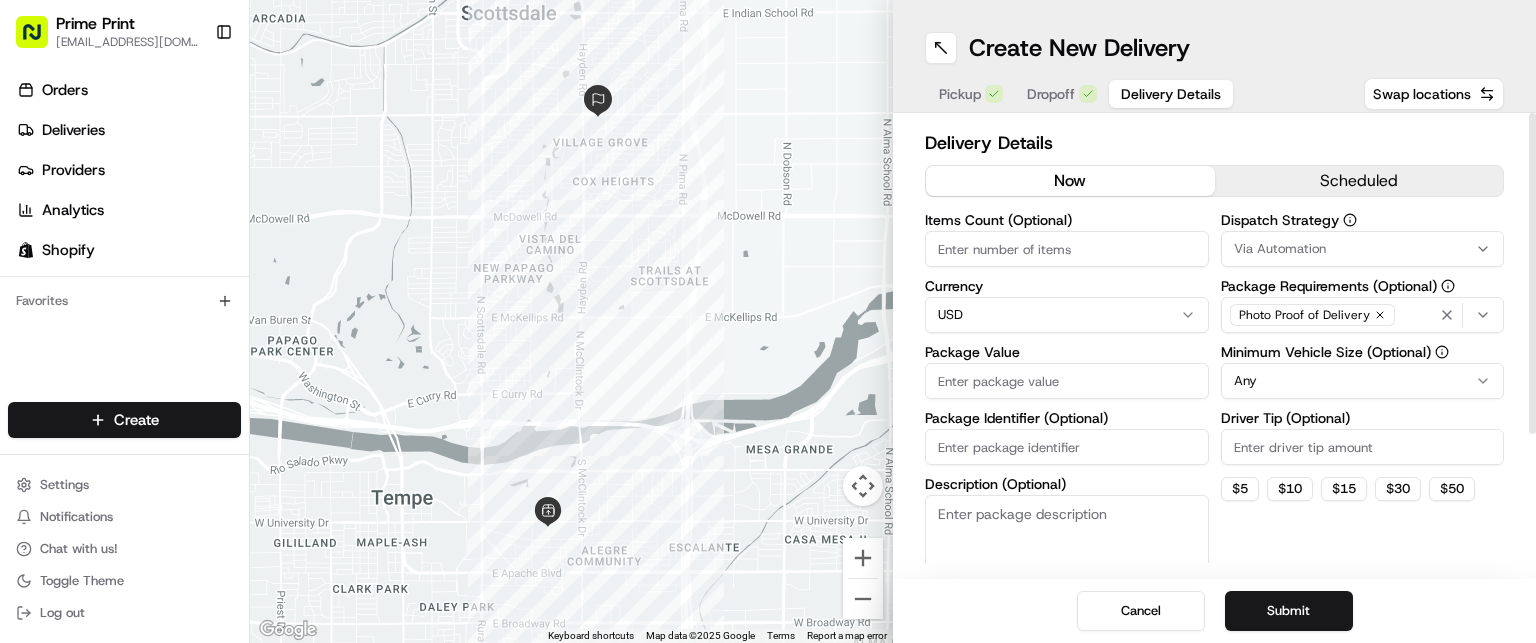 click on "Items Count (Optional)" at bounding box center [1067, 249] 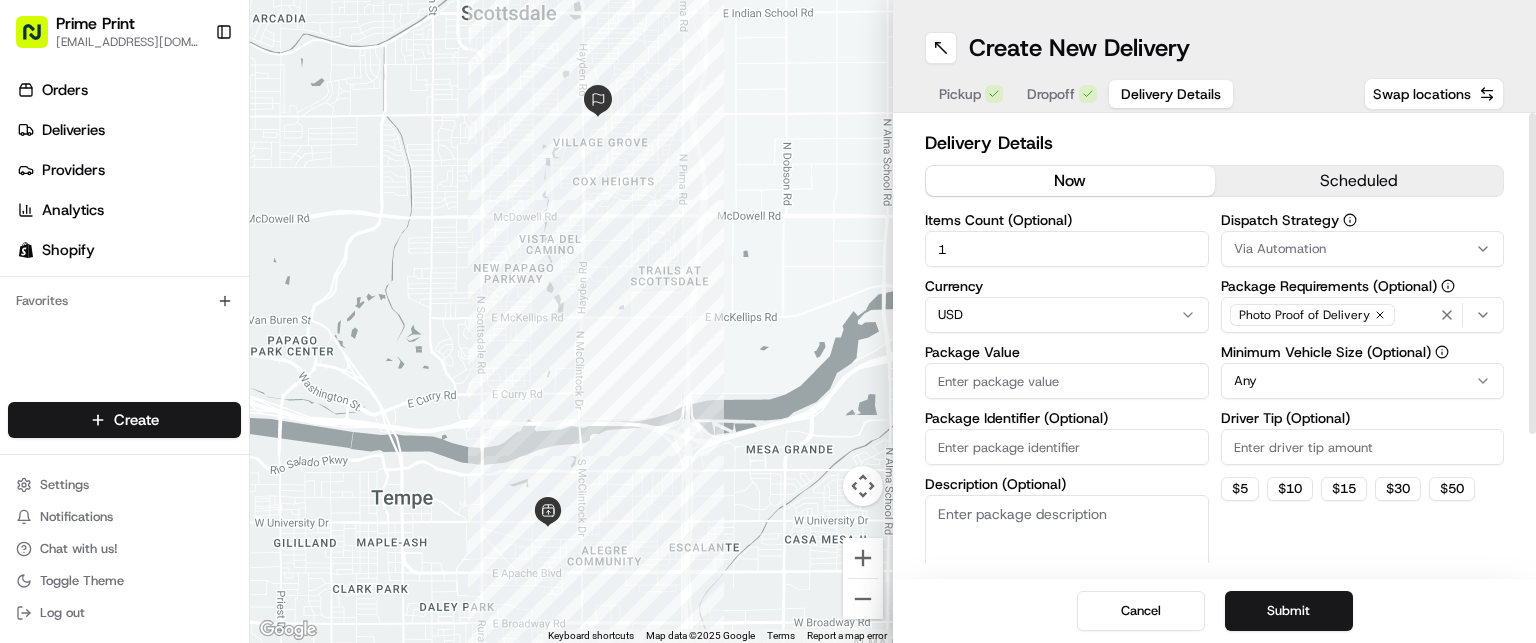 type on "1" 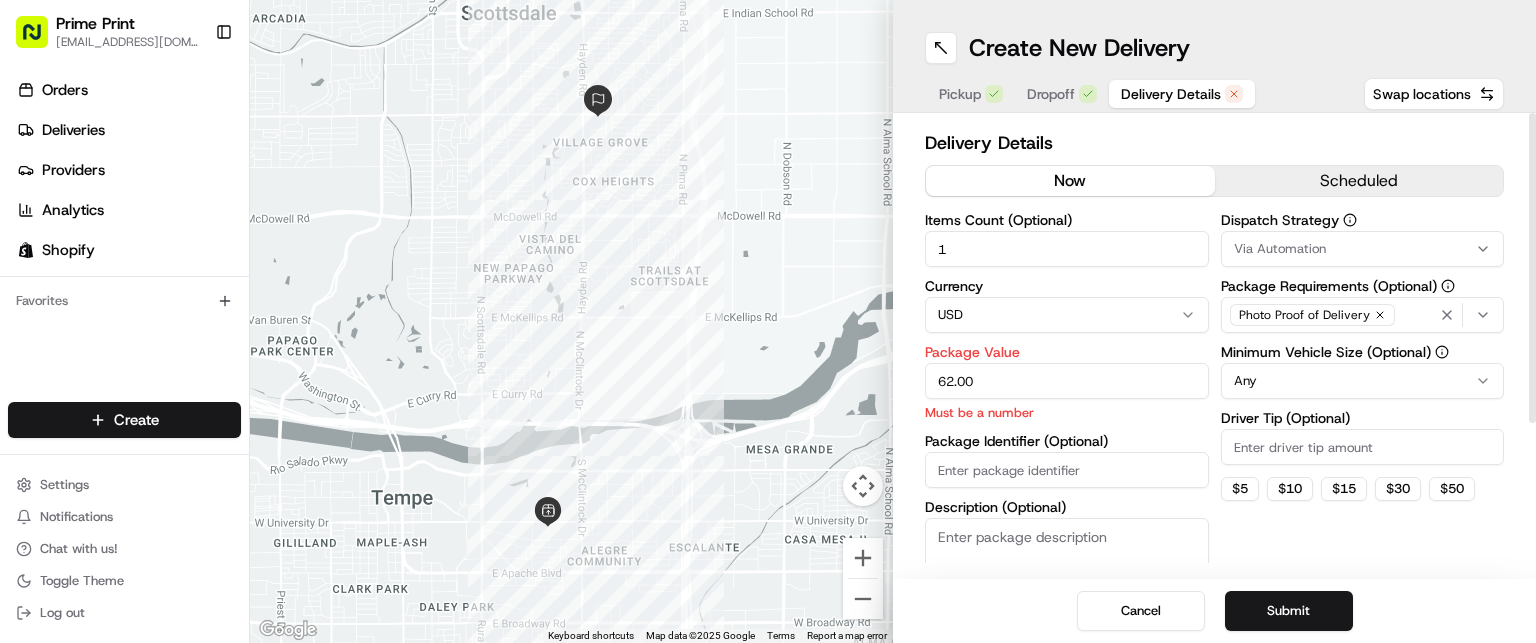 type on "62.00" 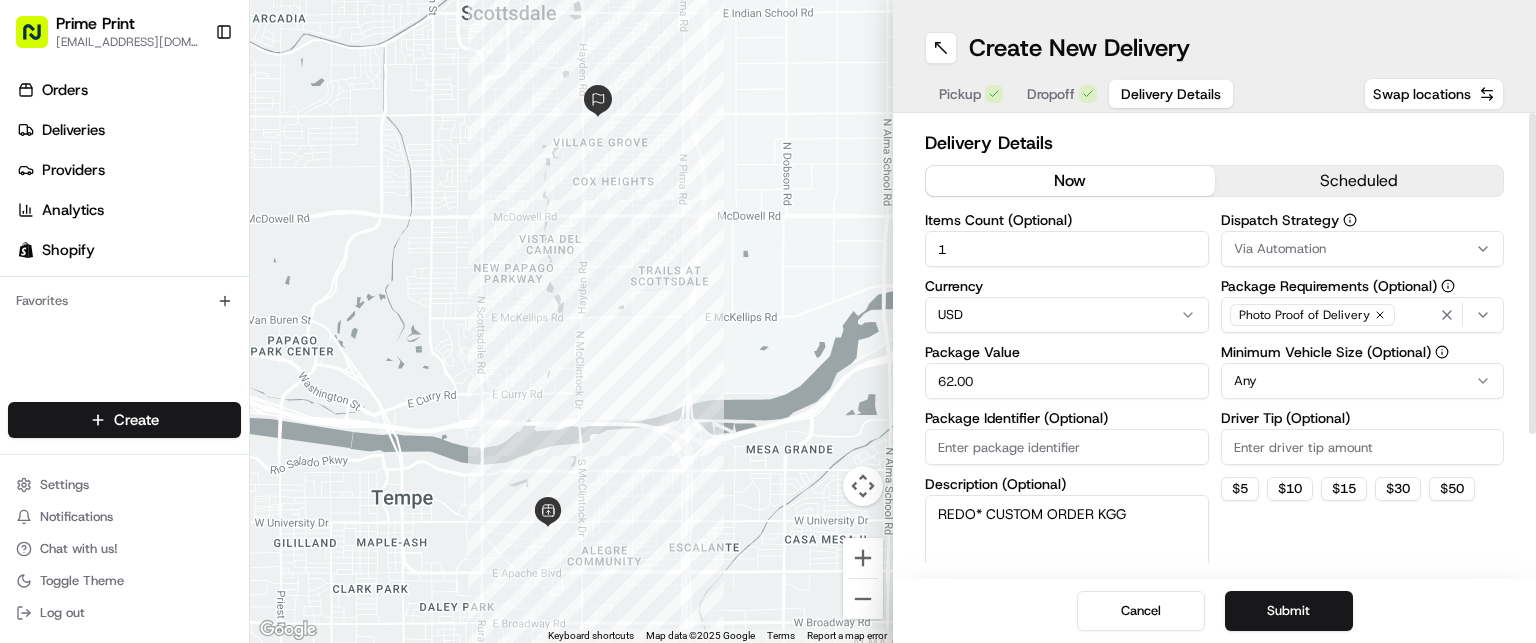 paste on "7.3 | Print and Ship | Standard Shipping | SIGN YARD | Full Bleed | Coroplast | [PERSON_NAME]" 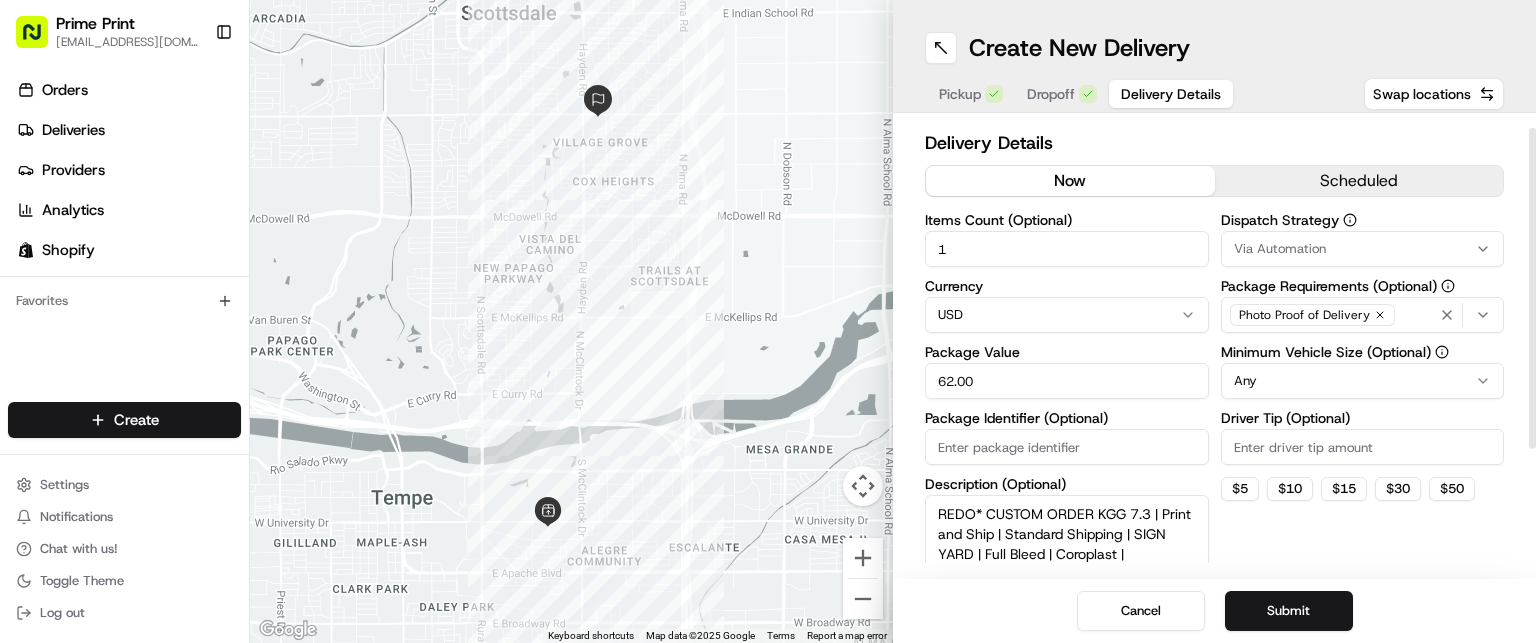 scroll, scrollTop: 20, scrollLeft: 0, axis: vertical 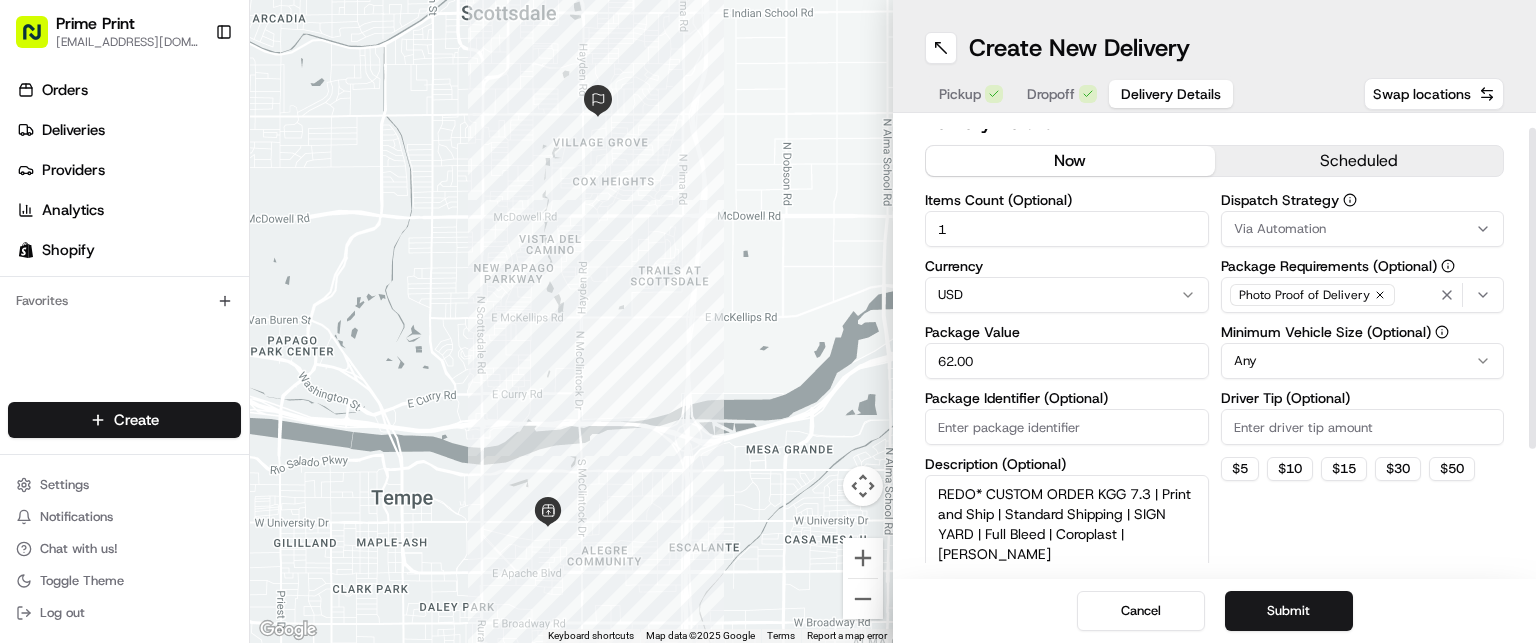click on "REDO* CUSTOM ORDER KGG 7.3 | Print and Ship | Standard Shipping | SIGN YARD | Full Bleed | Coroplast | [PERSON_NAME]" at bounding box center [1067, 531] 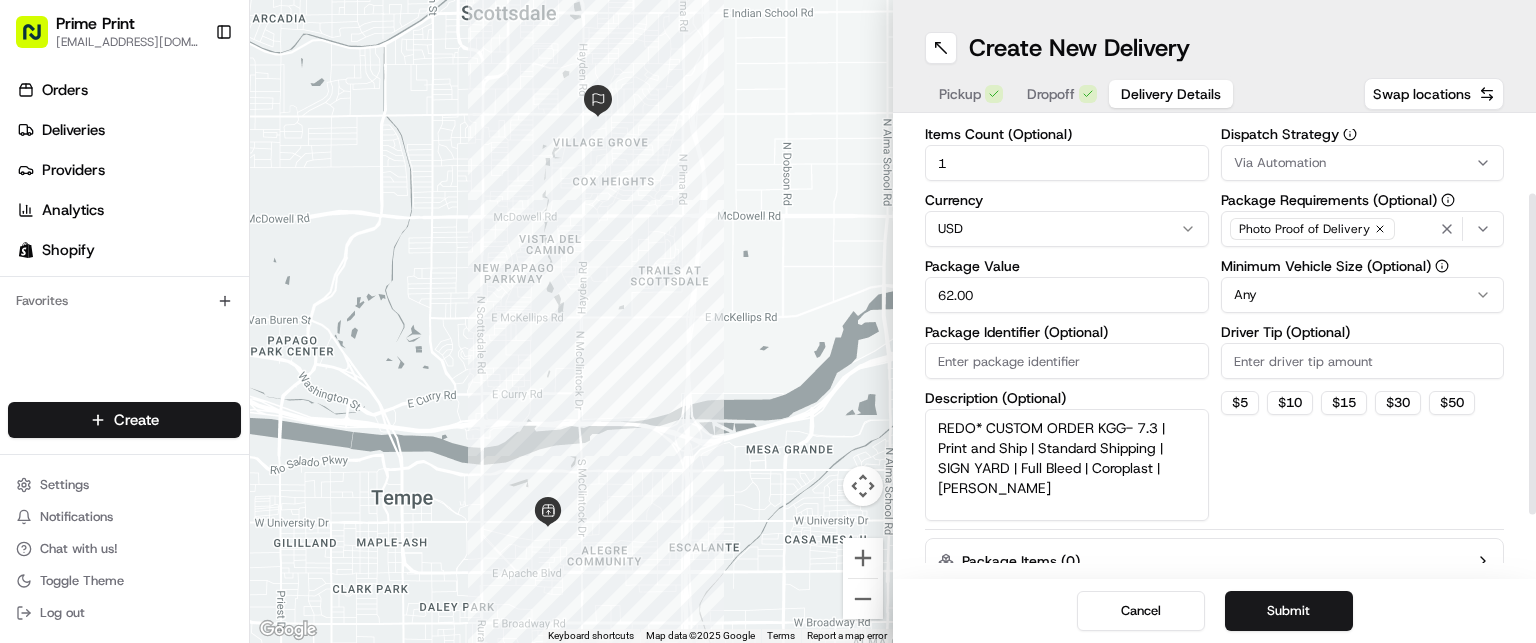 scroll, scrollTop: 120, scrollLeft: 0, axis: vertical 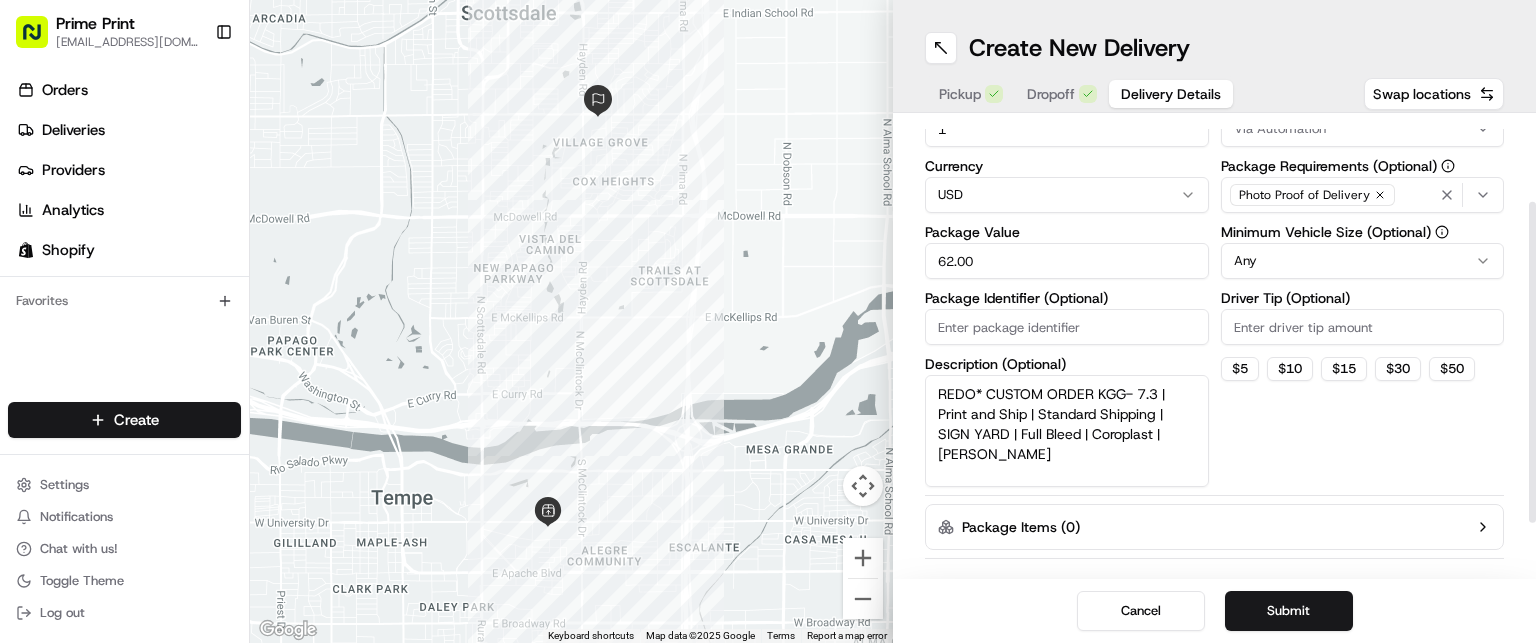 click on "REDO* CUSTOM ORDER KGG- 7.3 | Print and Ship | Standard Shipping | SIGN YARD | Full Bleed | Coroplast | [PERSON_NAME]" at bounding box center [1067, 431] 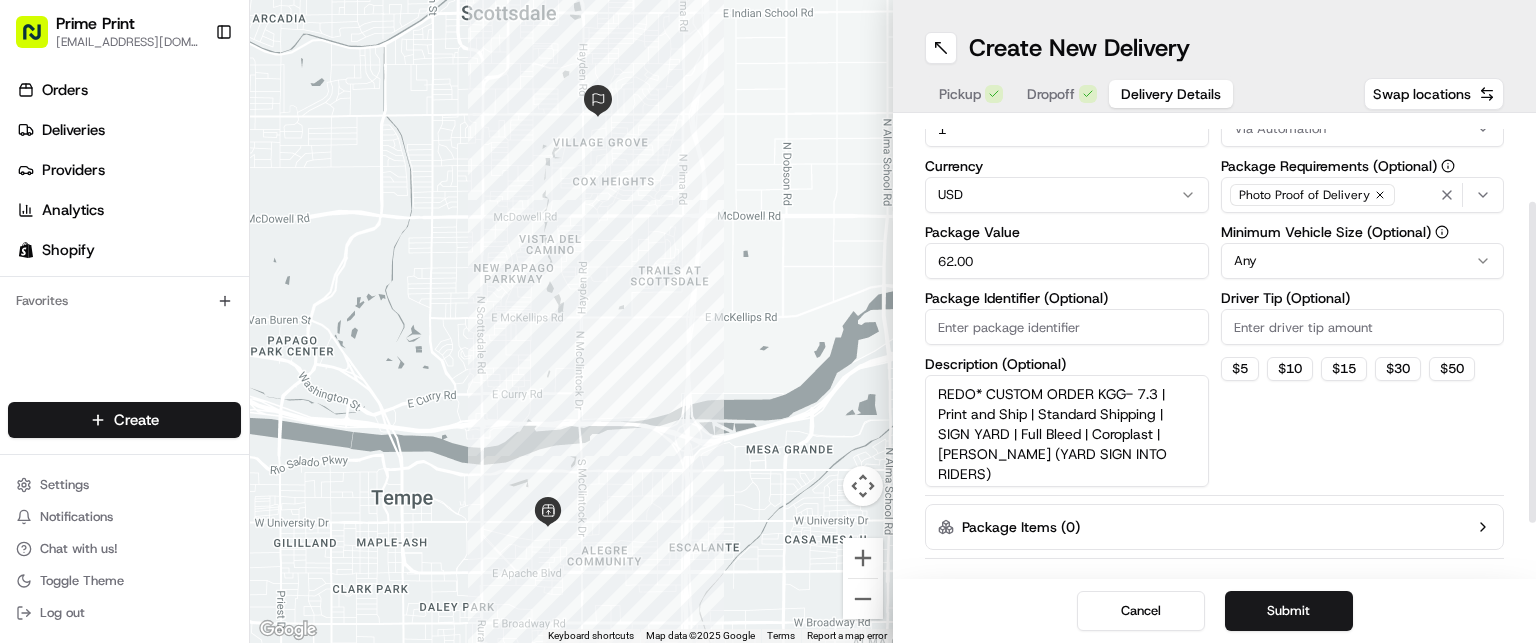 click on "REDO* CUSTOM ORDER KGG- 7.3 | Print and Ship | Standard Shipping | SIGN YARD | Full Bleed | Coroplast | [PERSON_NAME] (YARD SIGN INTO RIDERS)" at bounding box center (1067, 431) 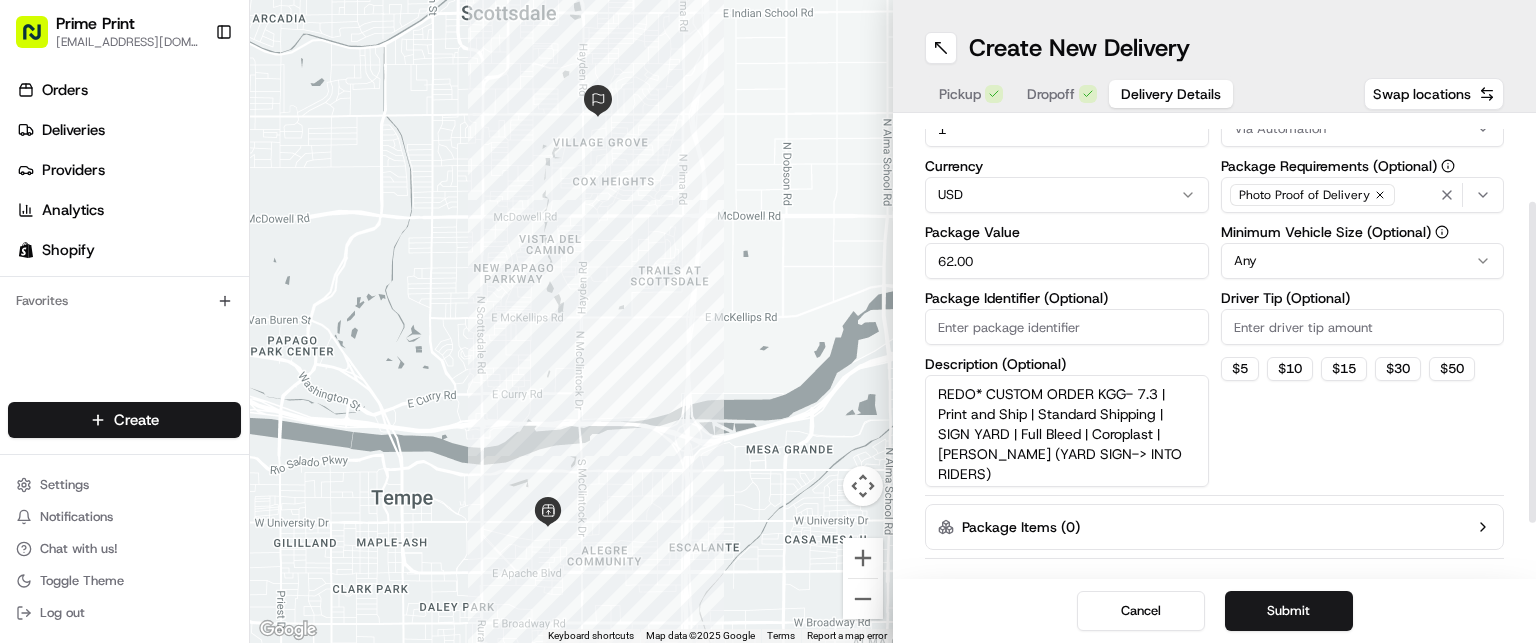 click on "REDO* CUSTOM ORDER KGG- 7.3 | Print and Ship | Standard Shipping | SIGN YARD | Full Bleed | Coroplast | [PERSON_NAME] (YARD SIGN-> INTO RIDERS)" at bounding box center (1067, 431) 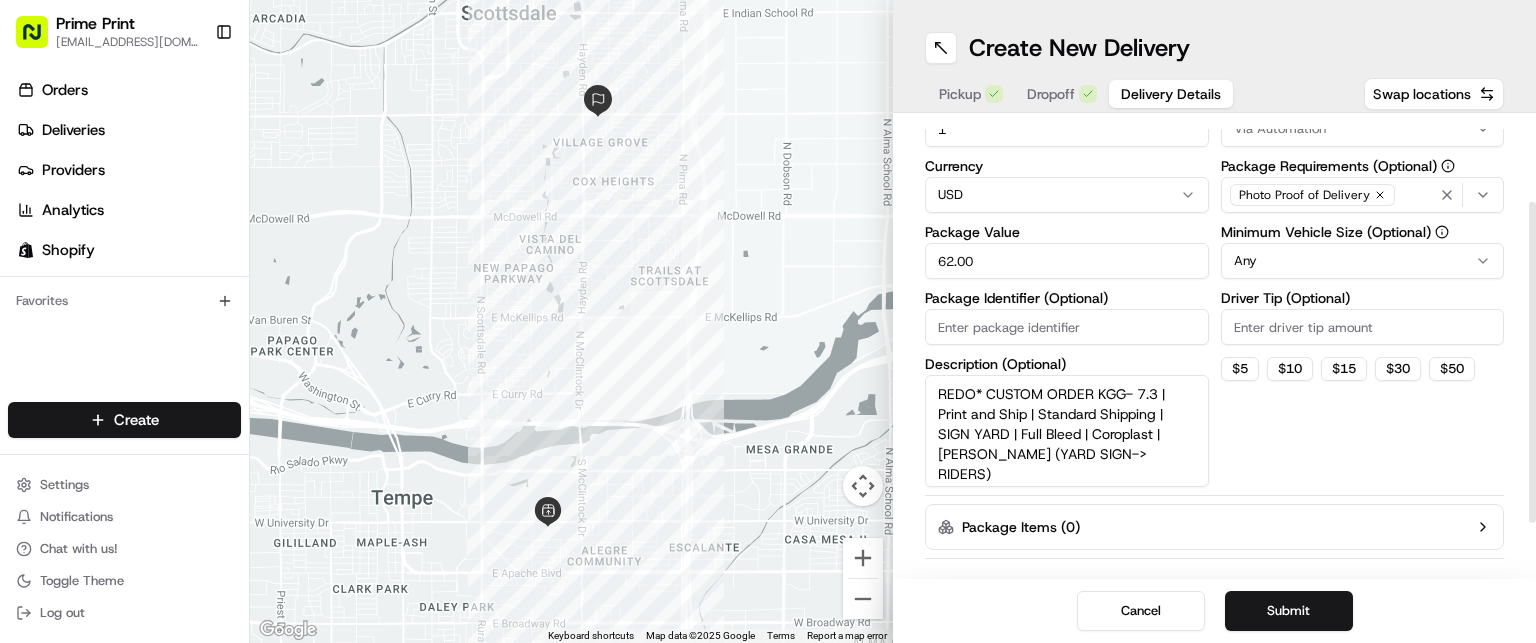 type on "REDO* CUSTOM ORDER KGG- 7.3 | Print and Ship | Standard Shipping | SIGN YARD | Full Bleed | Coroplast | [PERSON_NAME] (YARD SIGN-> RIDERS)" 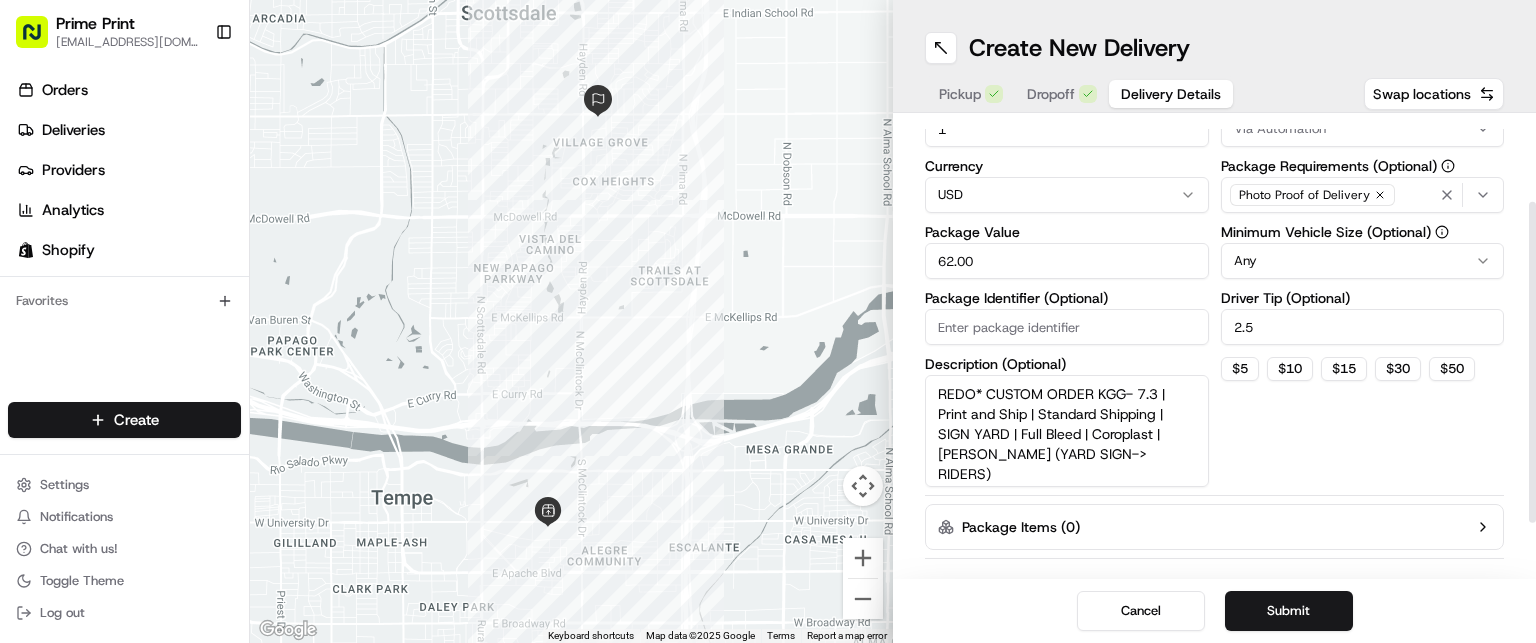 type on "2" 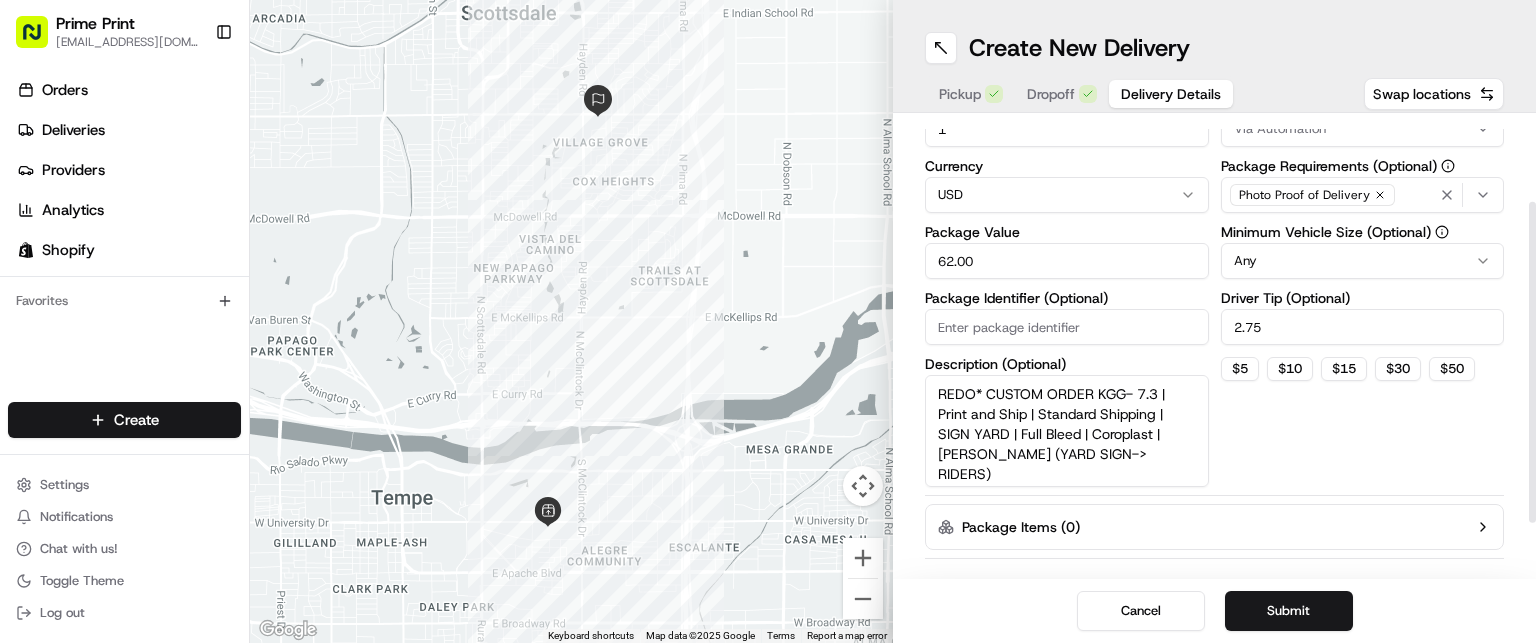 type on "2.75" 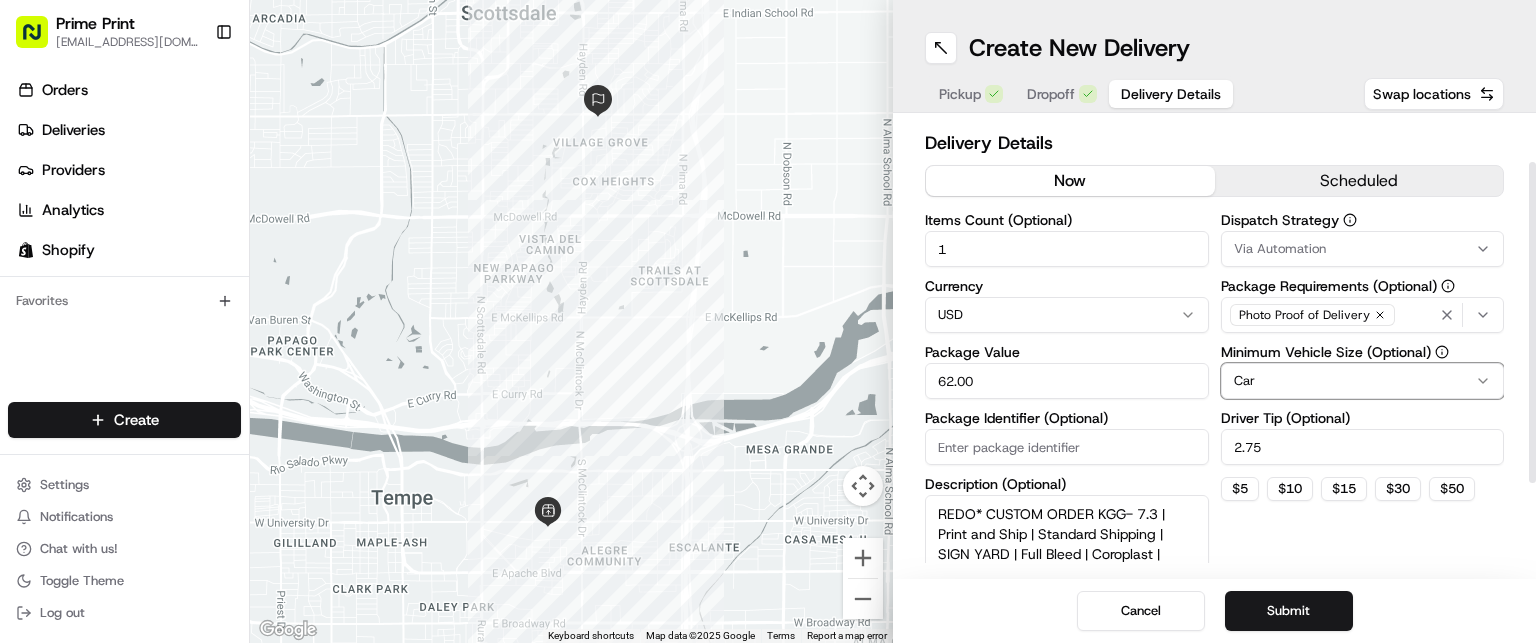 scroll, scrollTop: 195, scrollLeft: 0, axis: vertical 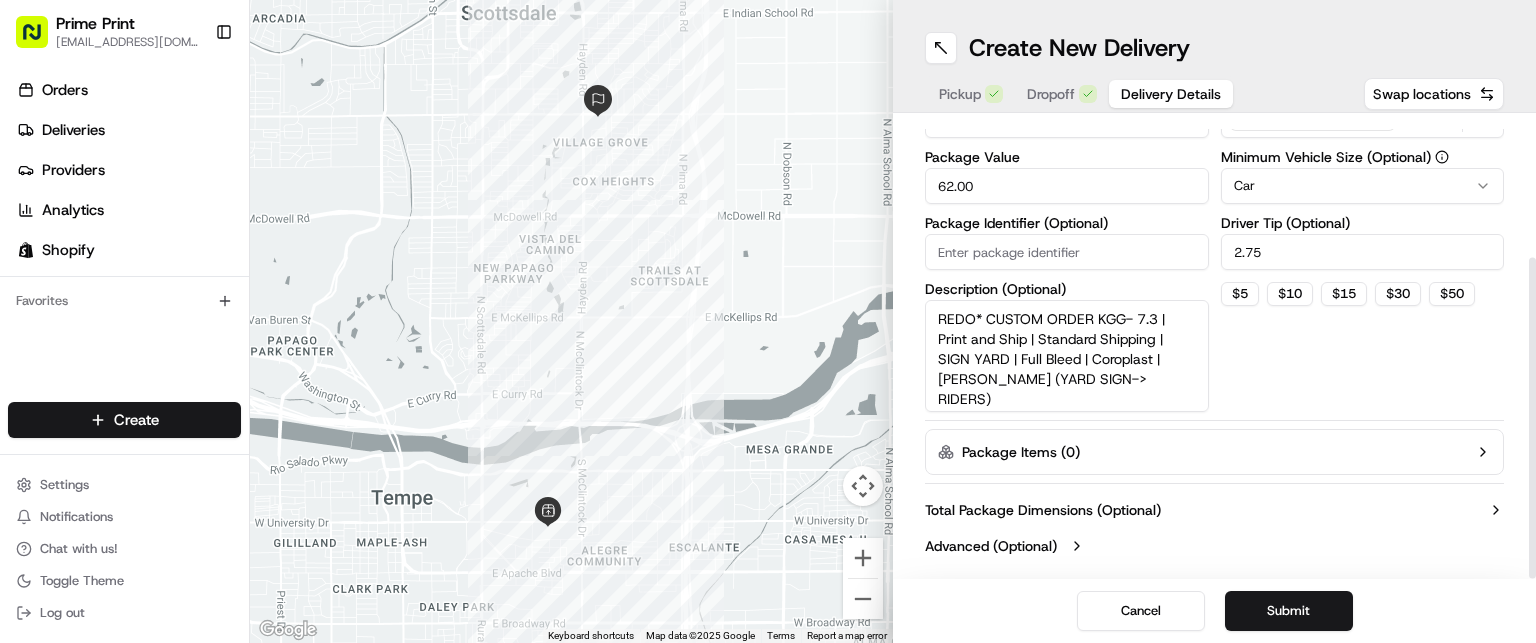 click on "Package Items ( 0 )" at bounding box center (1214, 452) 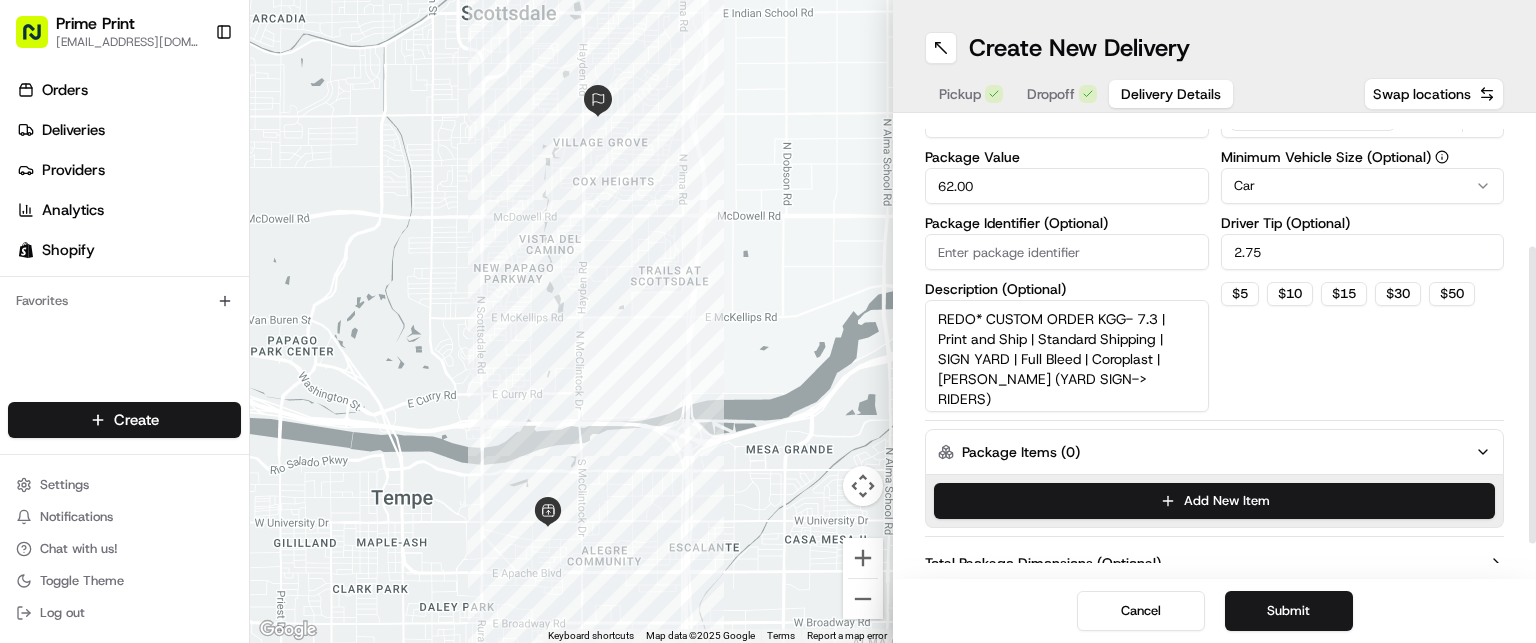 click on "Package Items ( 0 )" at bounding box center (1214, 452) 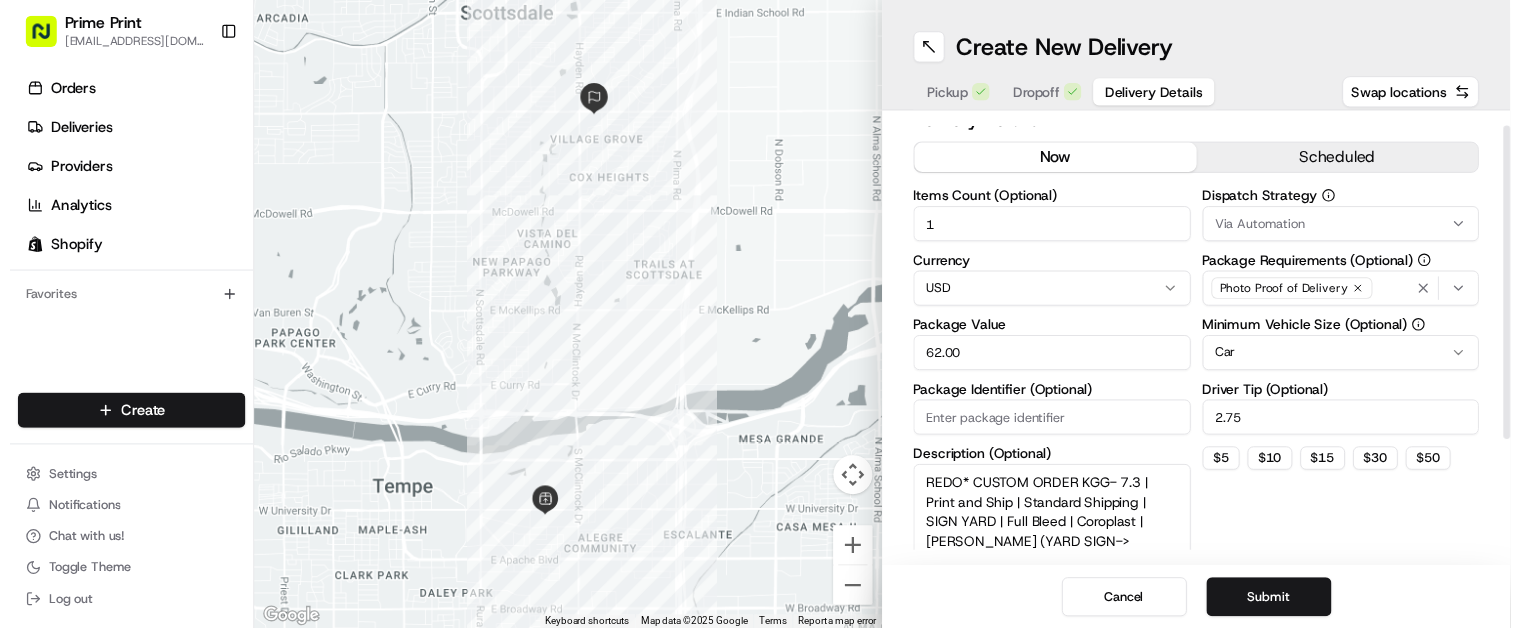 scroll, scrollTop: 0, scrollLeft: 0, axis: both 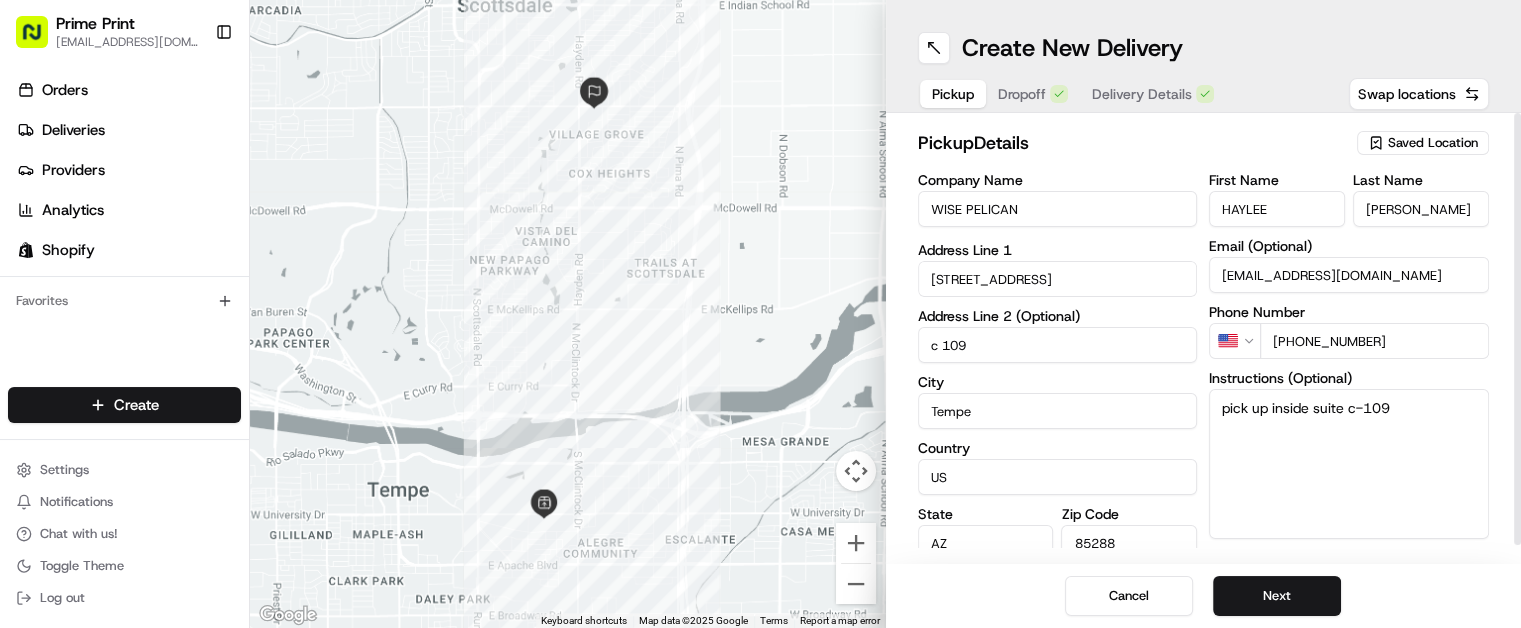 click on "pickup  Details Saved Location Company Name WISE PELICAN Address Line 1 [STREET_ADDRESS][US_STATE] Save this Location First Name [PERSON_NAME] Last Name [PERSON_NAME] Email (Optional) [EMAIL_ADDRESS][DOMAIN_NAME] Phone Number US [PHONE_NUMBER] Instructions (Optional) pick up inside suite c-109 Advanced" at bounding box center (1204, 338) 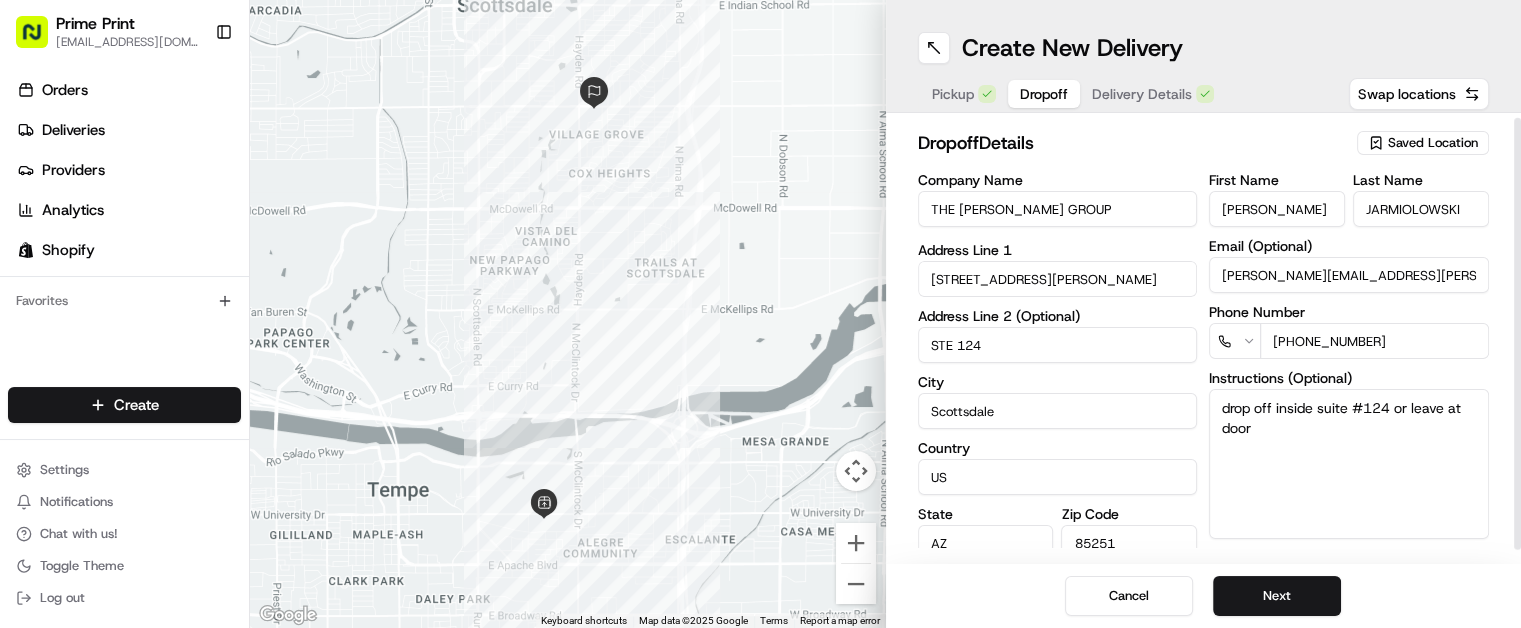 scroll, scrollTop: 33, scrollLeft: 0, axis: vertical 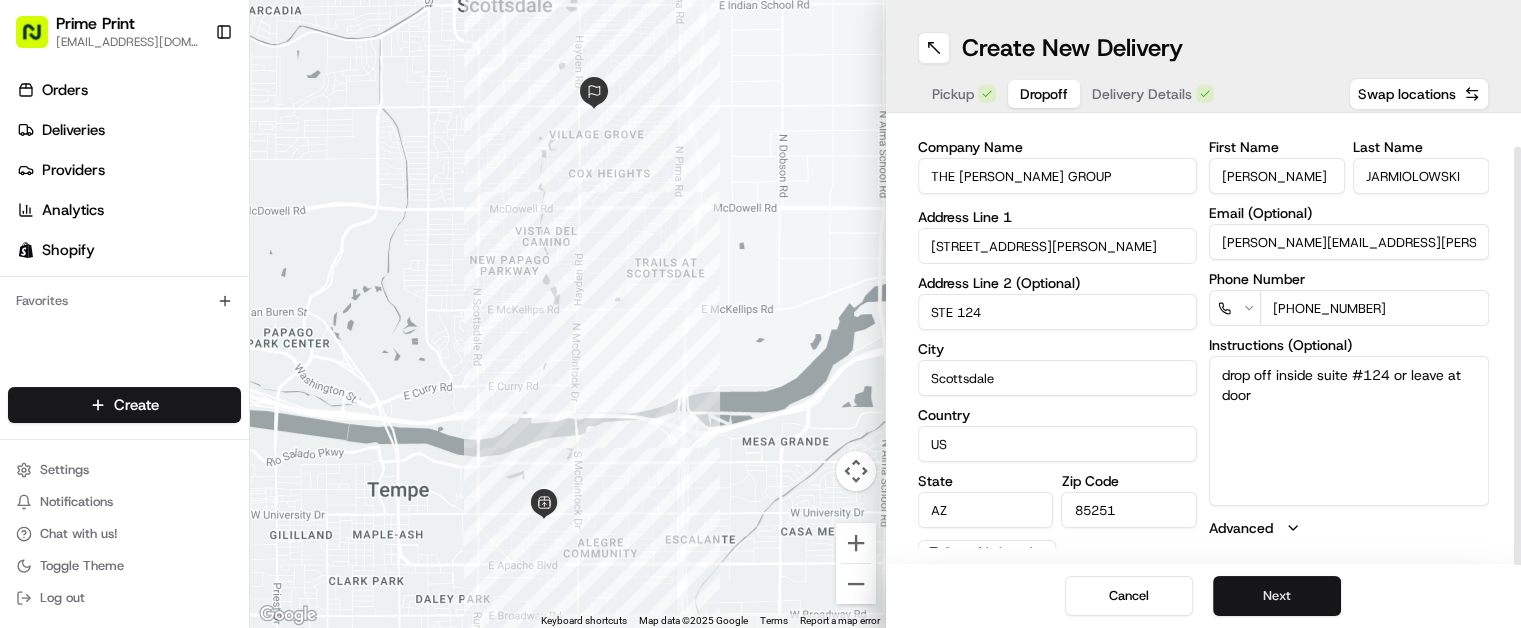 click on "Next" at bounding box center [1277, 596] 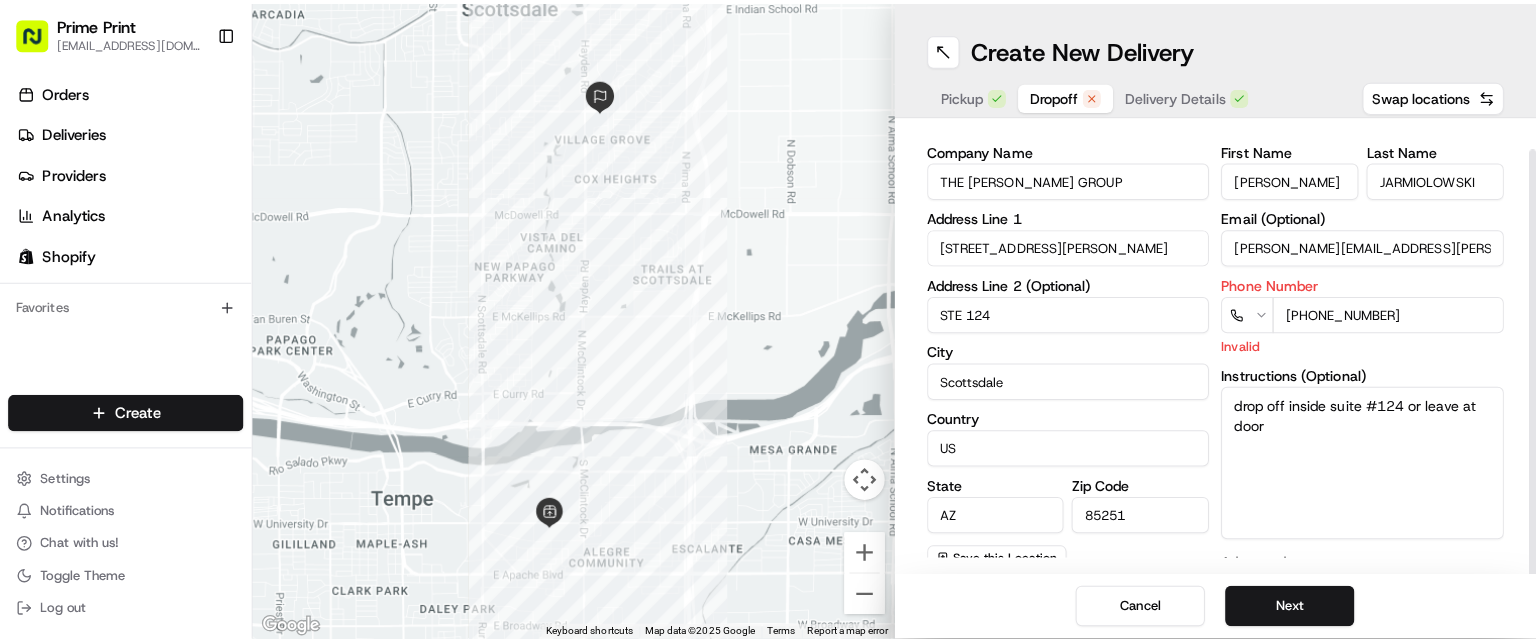 scroll, scrollTop: 31, scrollLeft: 0, axis: vertical 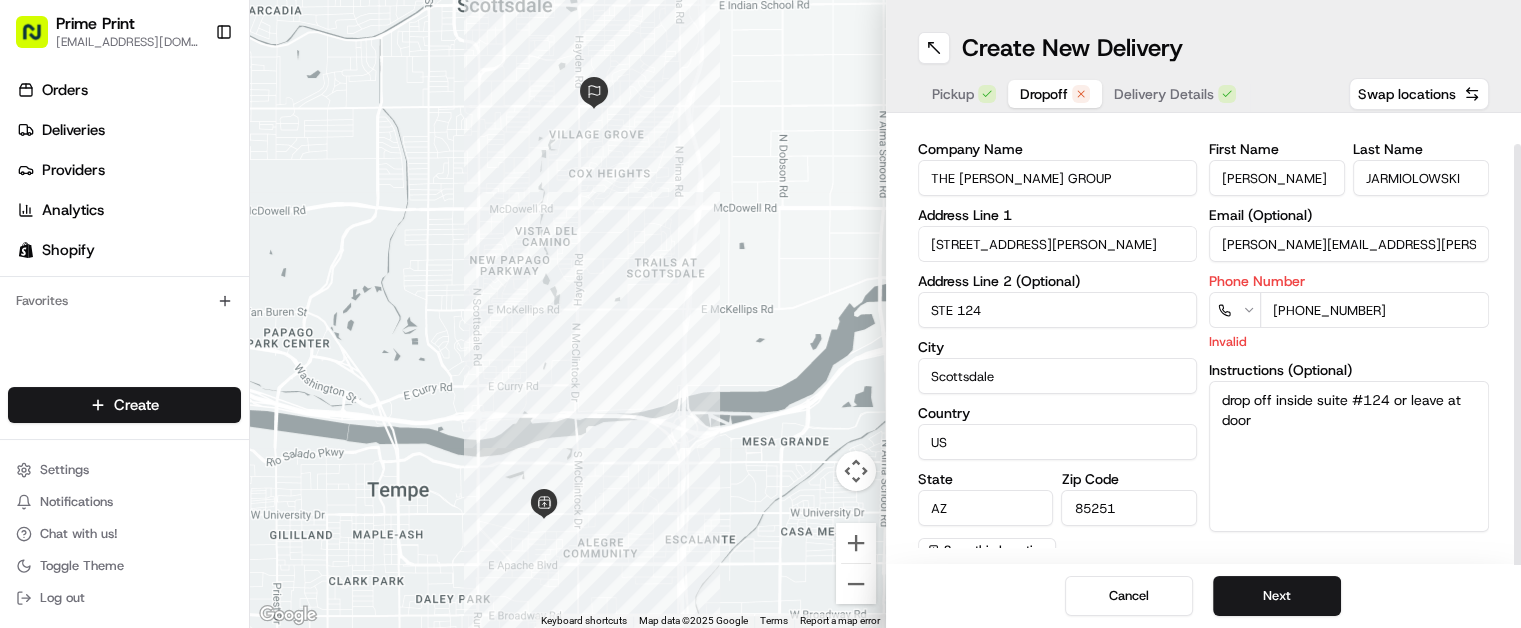 click on "[PHONE_NUMBER]" at bounding box center [1374, 310] 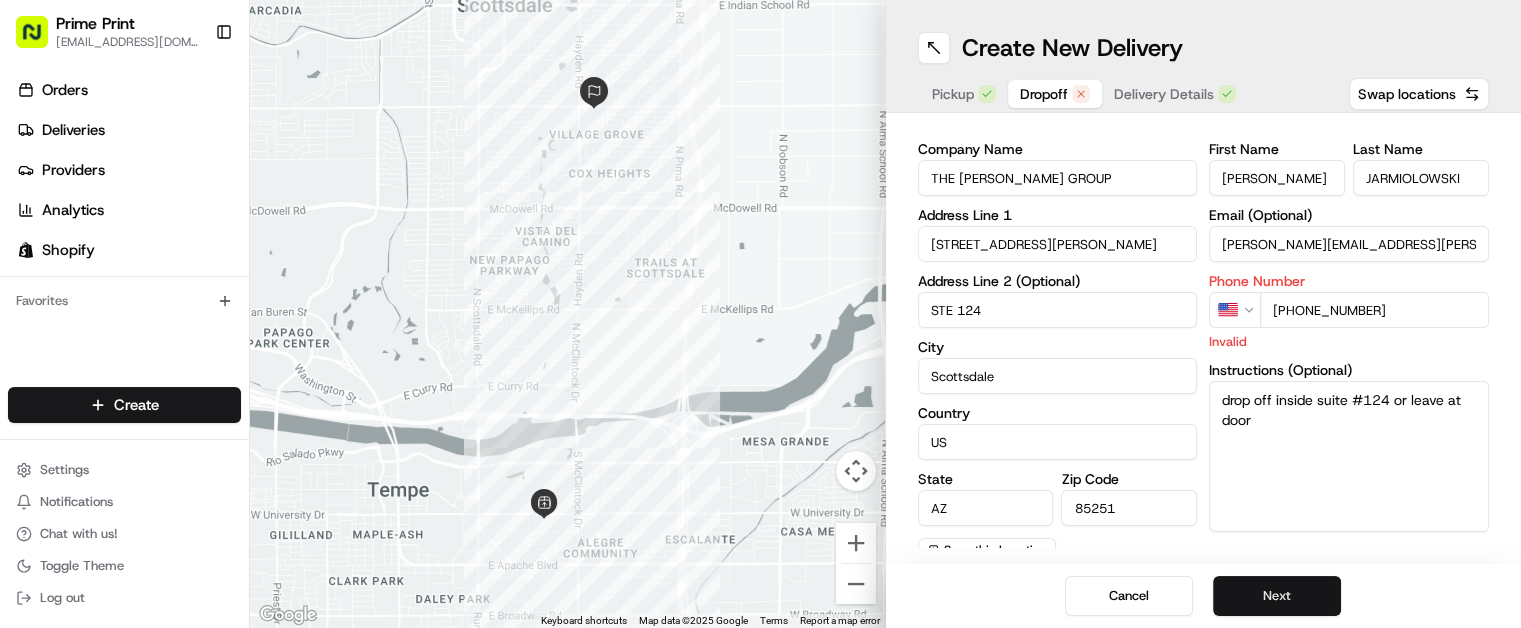 type on "[PHONE_NUMBER]" 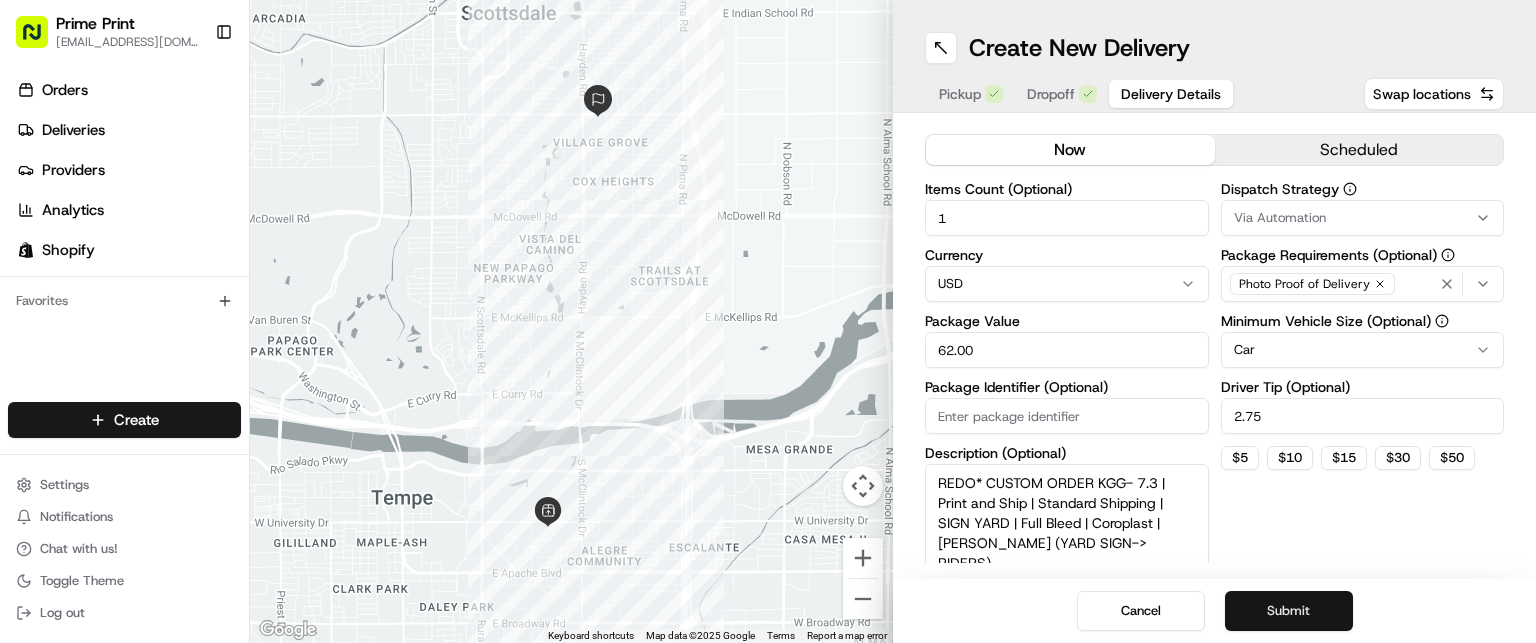 click on "Submit" at bounding box center [1289, 611] 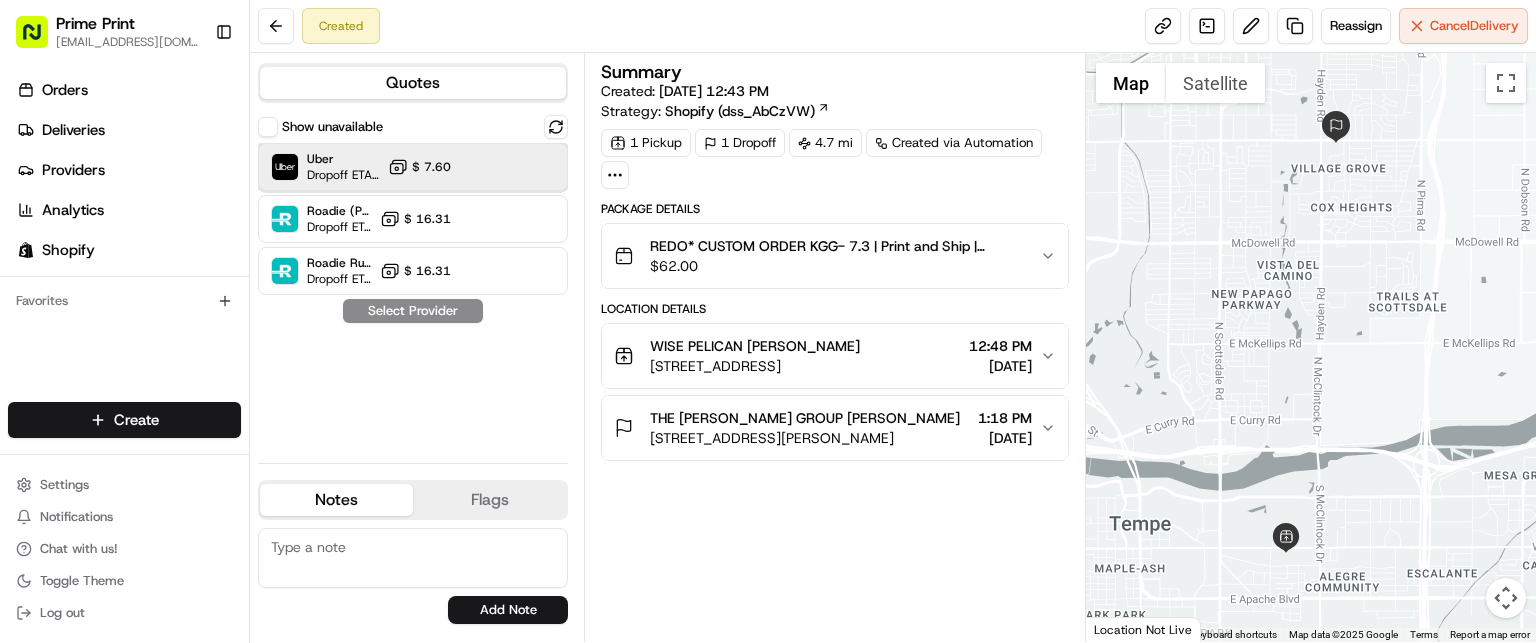 click on "Uber Dropoff ETA   34 minutes $   7.60" at bounding box center (413, 167) 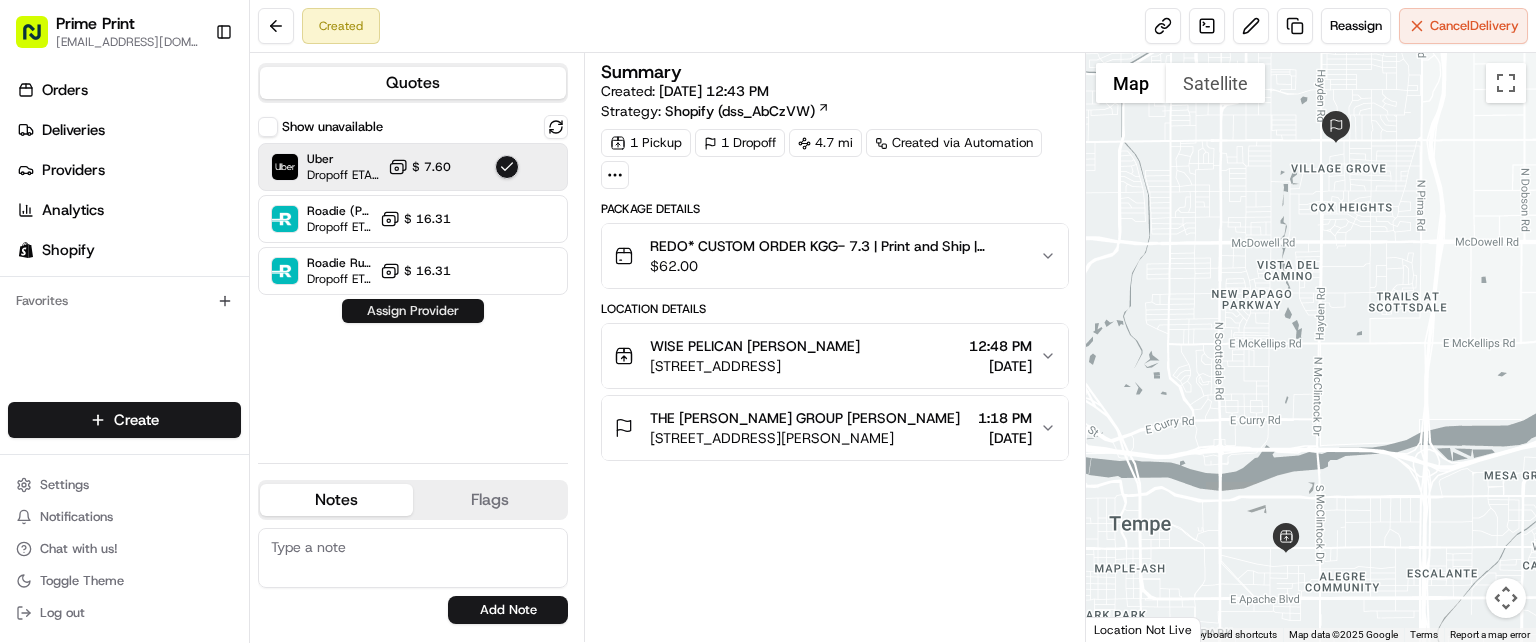 click on "Assign Provider" at bounding box center [413, 311] 